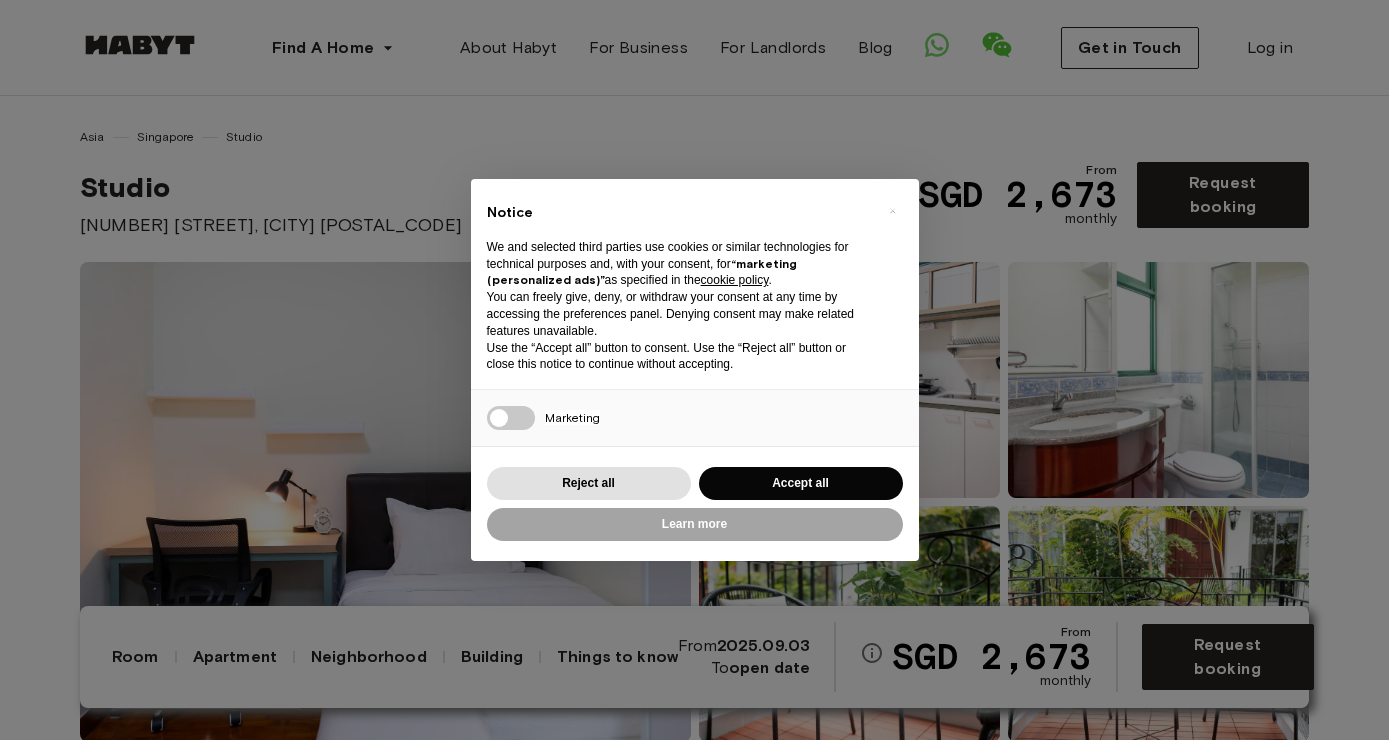 scroll, scrollTop: 0, scrollLeft: 0, axis: both 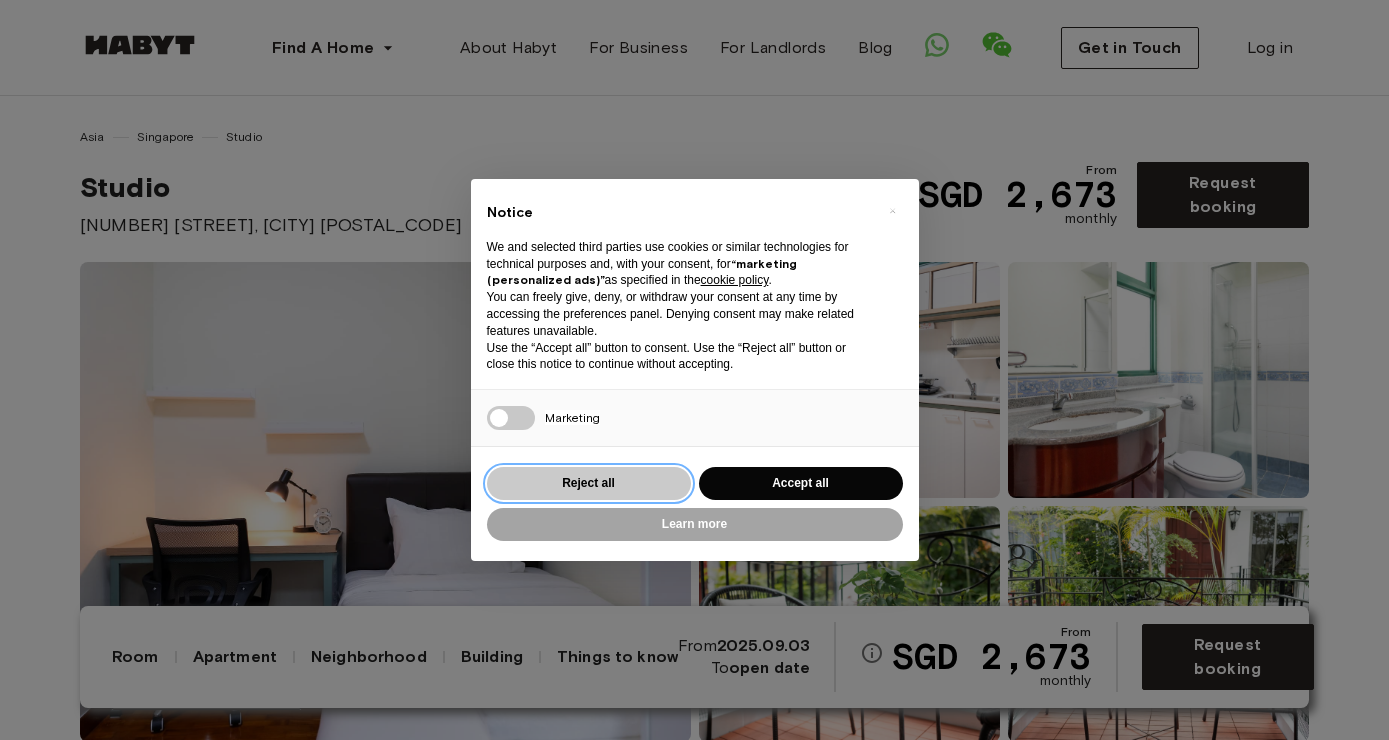 click on "Reject all" at bounding box center [589, 483] 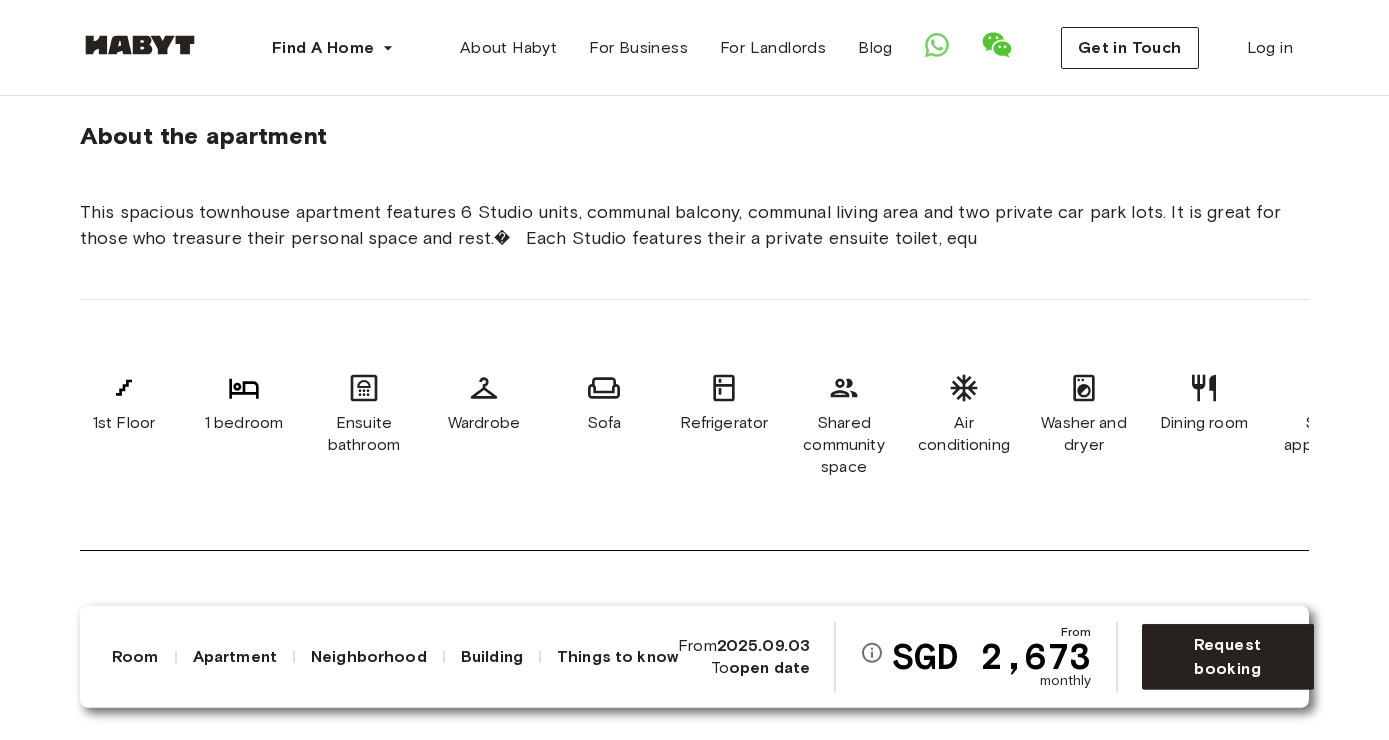scroll, scrollTop: 686, scrollLeft: 0, axis: vertical 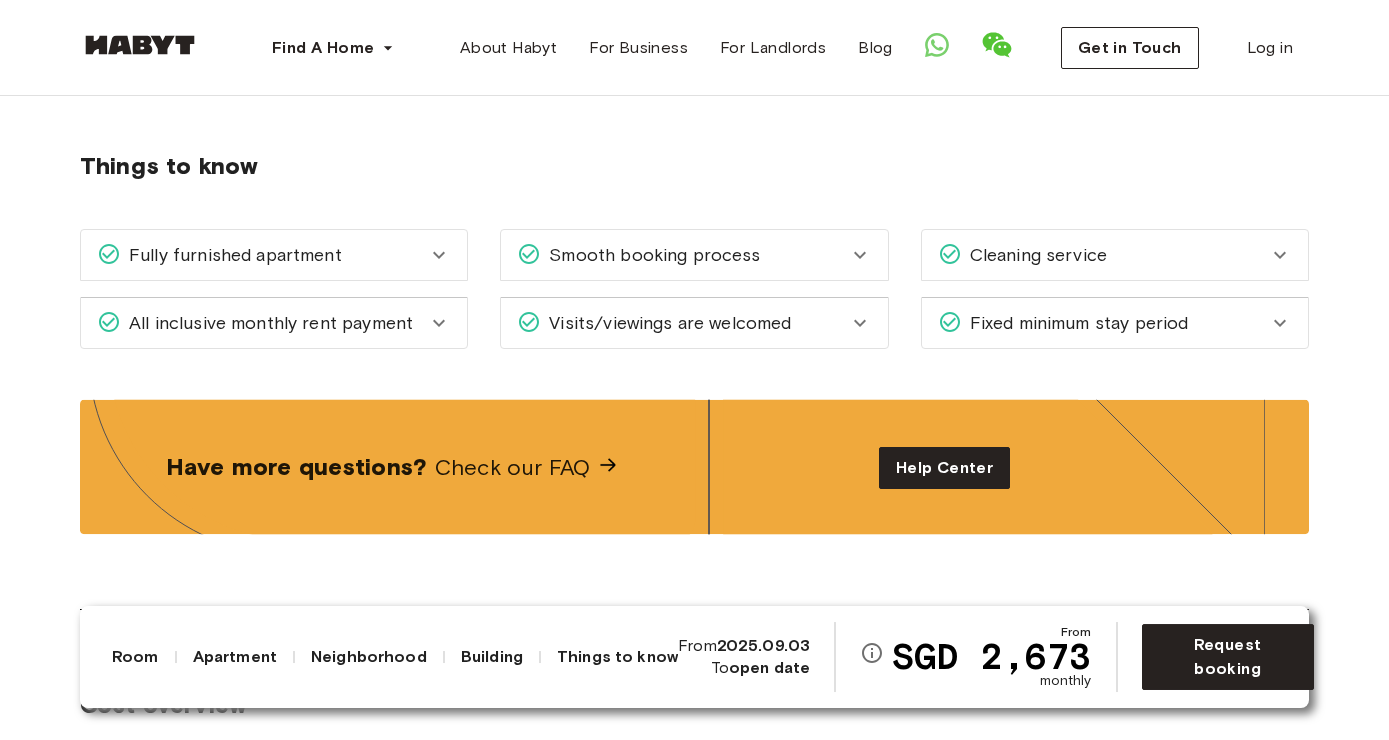 click 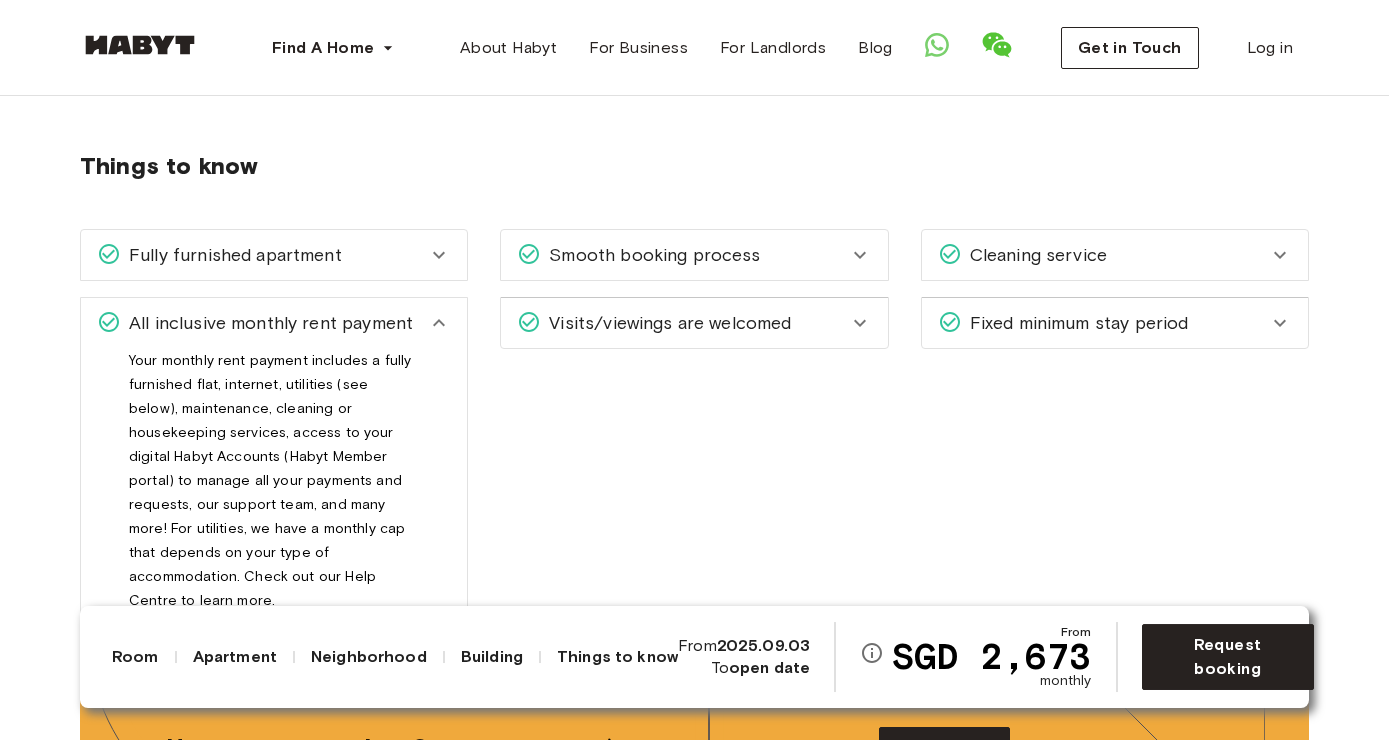 click 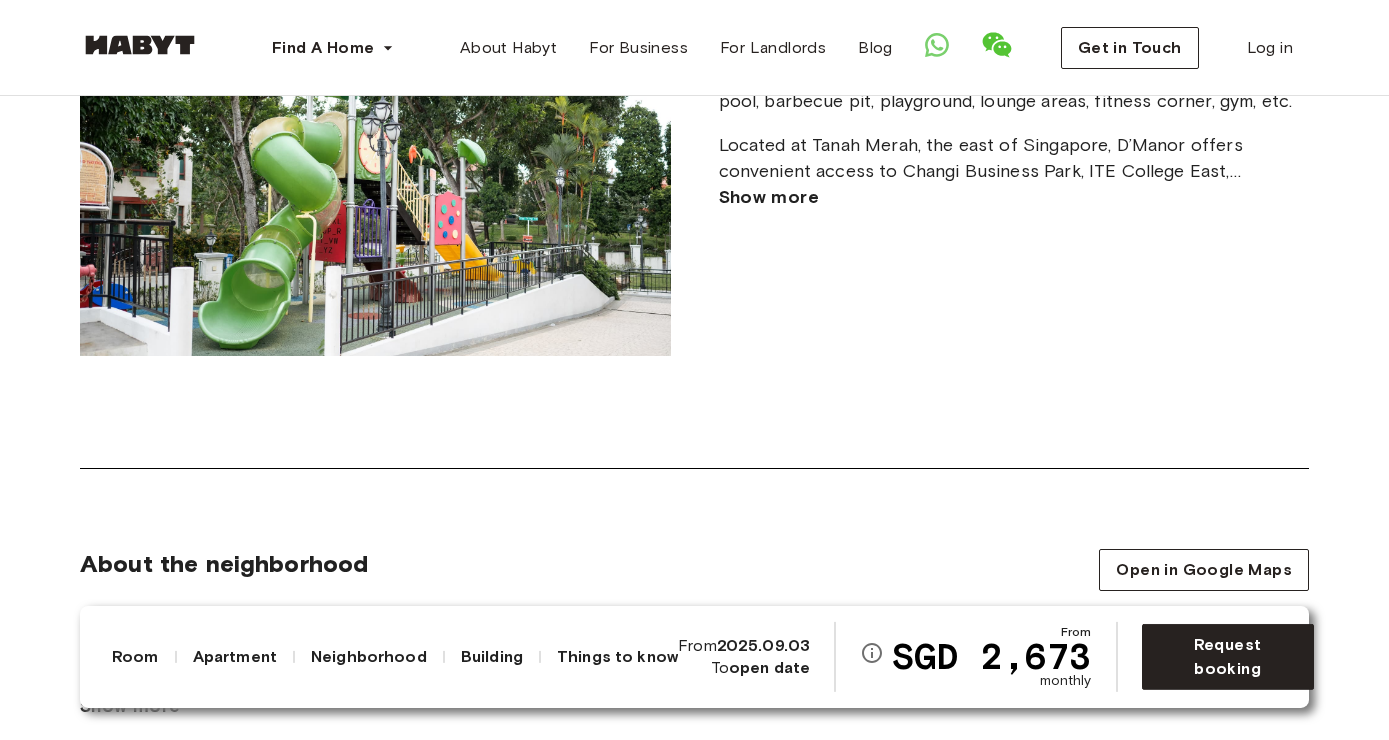 scroll, scrollTop: 1366, scrollLeft: 0, axis: vertical 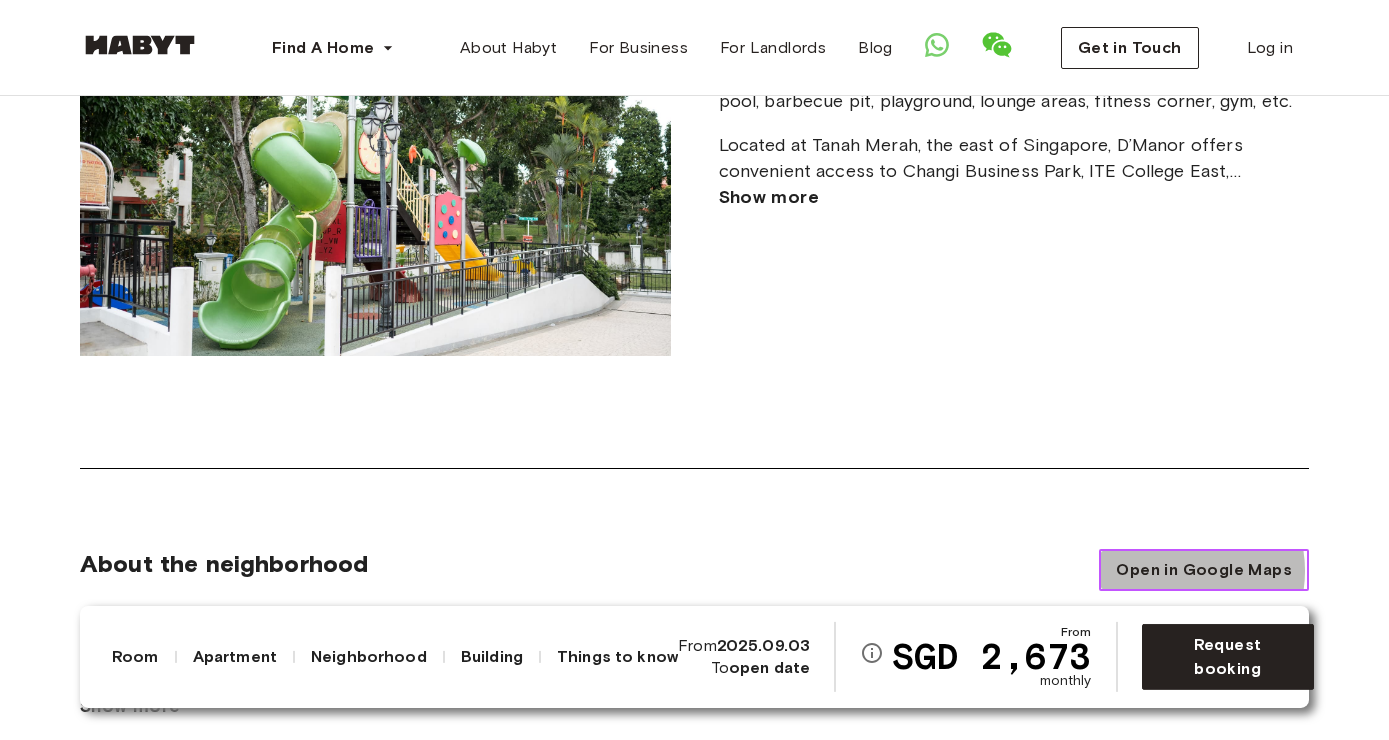 click on "Open in Google Maps" at bounding box center [1204, 570] 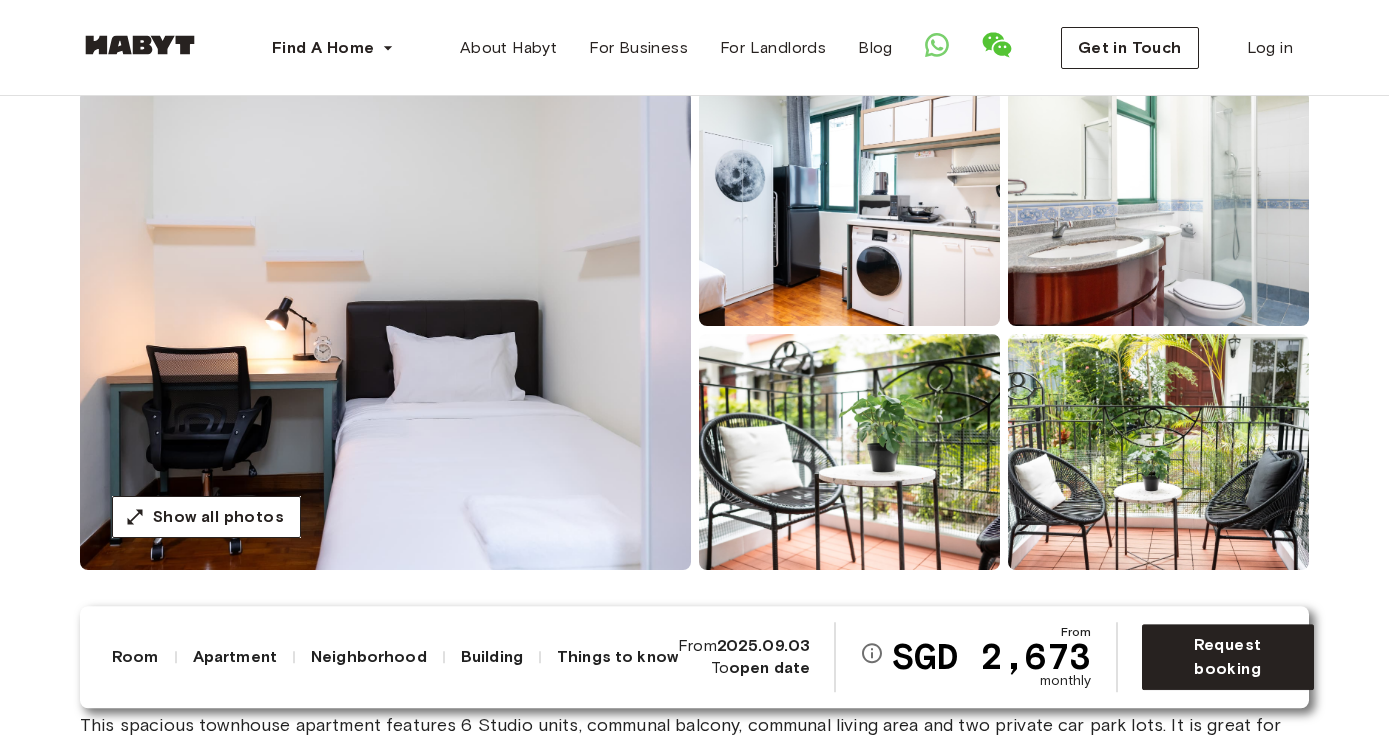scroll, scrollTop: 0, scrollLeft: 0, axis: both 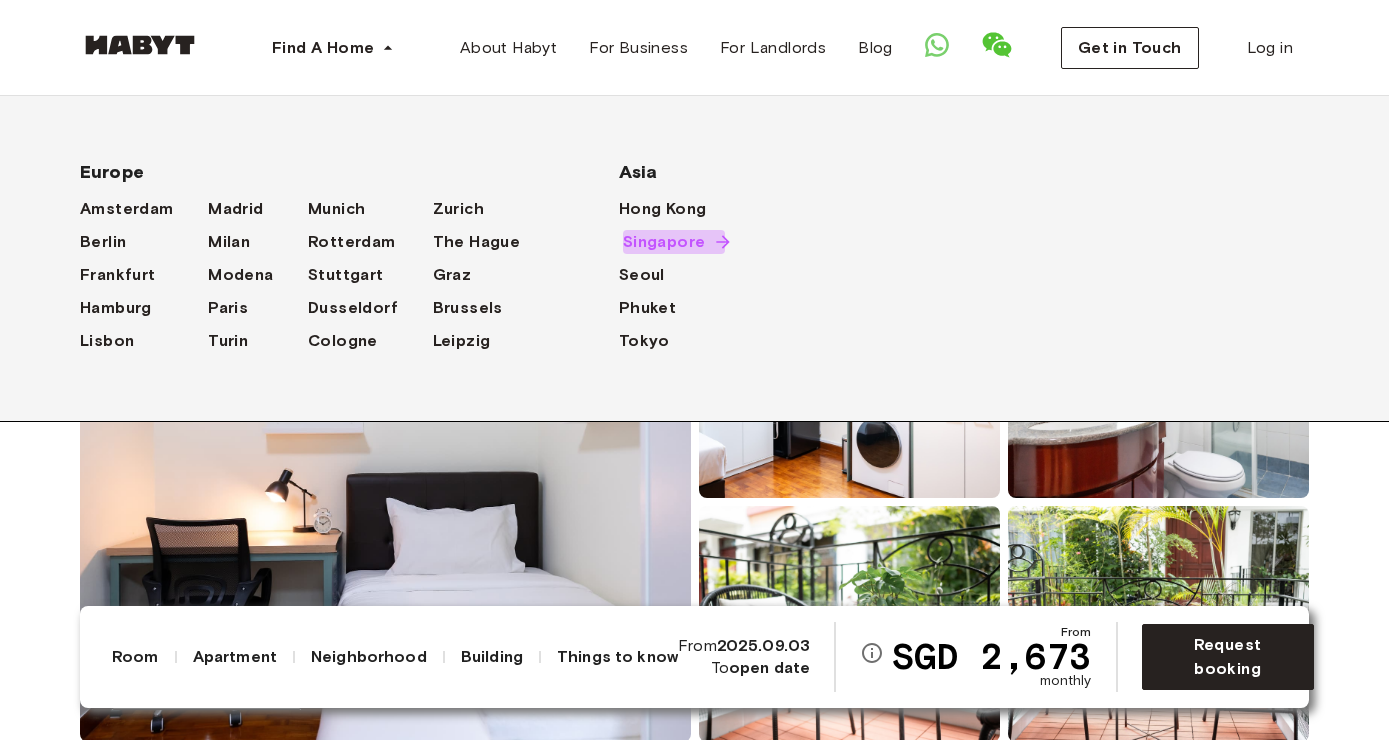 click on "Singapore" at bounding box center (664, 242) 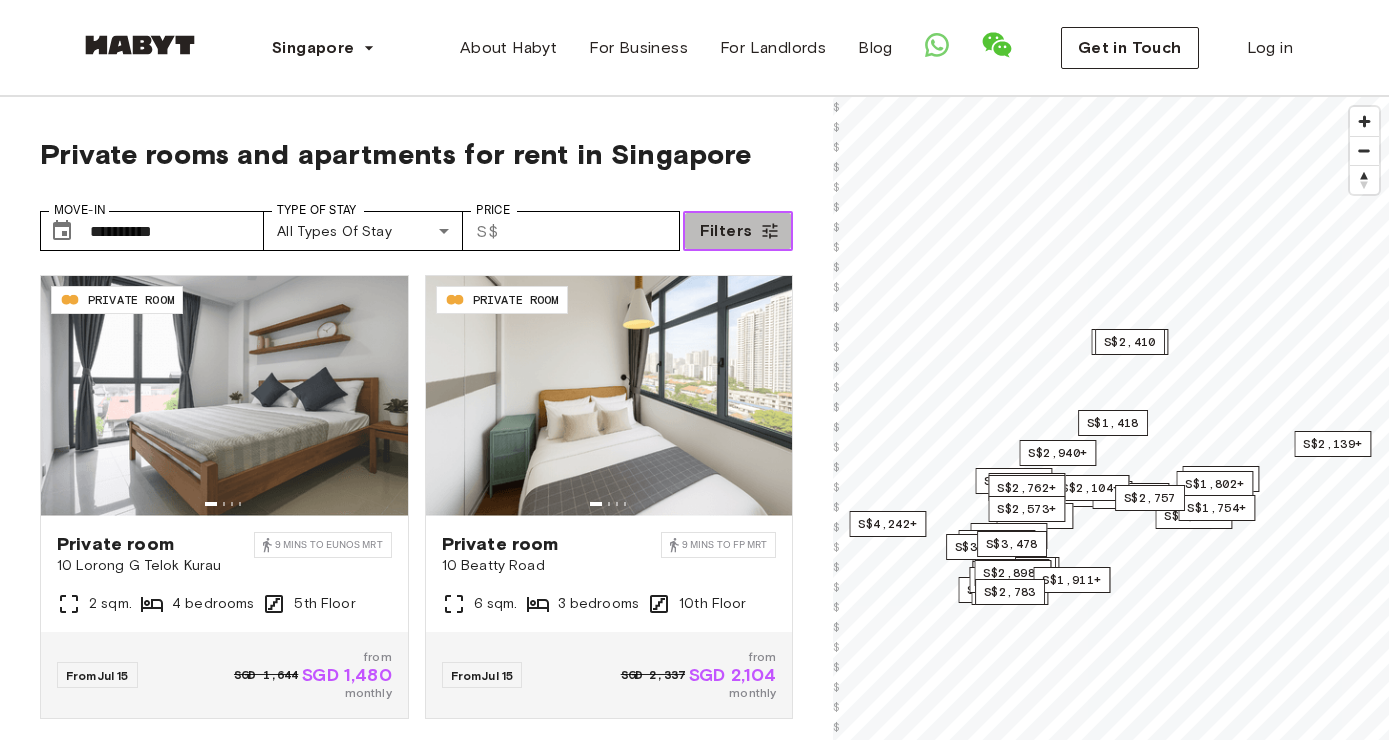 click on "Filters" at bounding box center [738, 231] 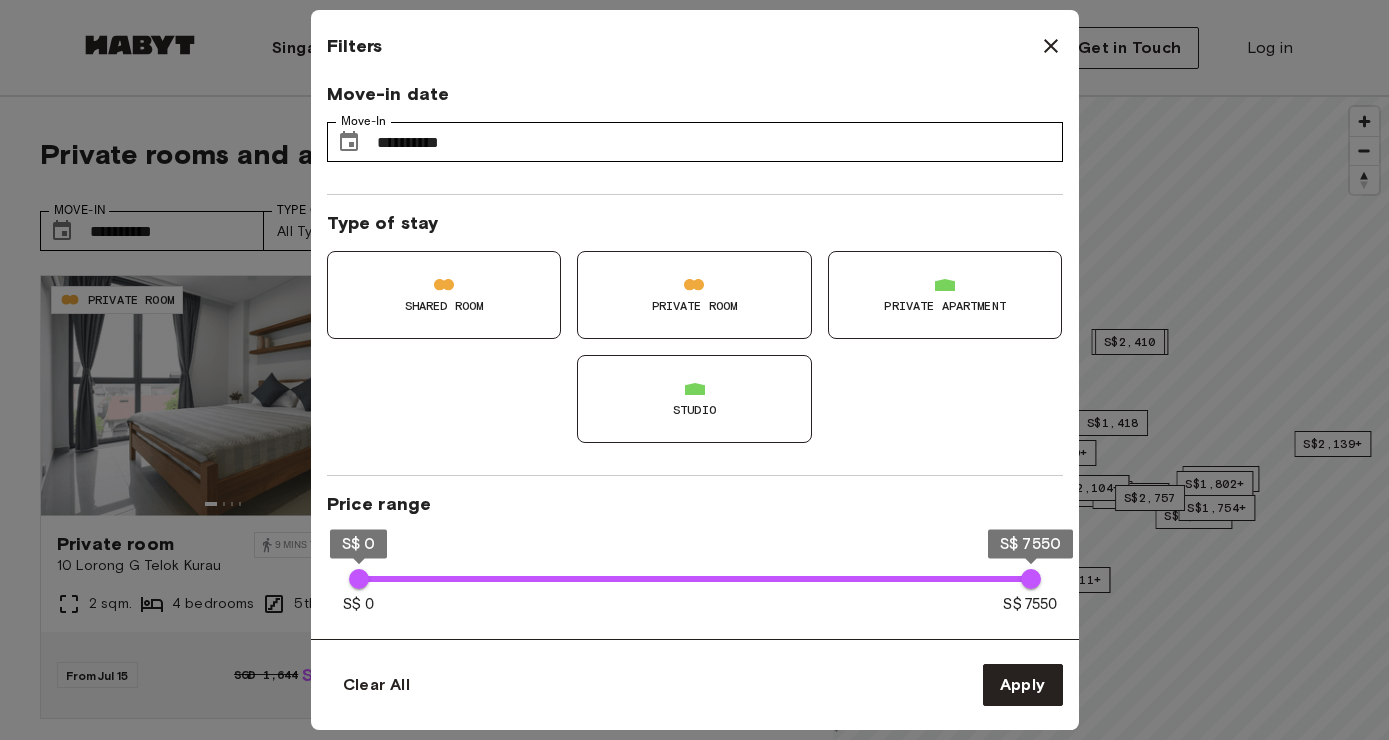 click on "Private apartment" at bounding box center (945, 306) 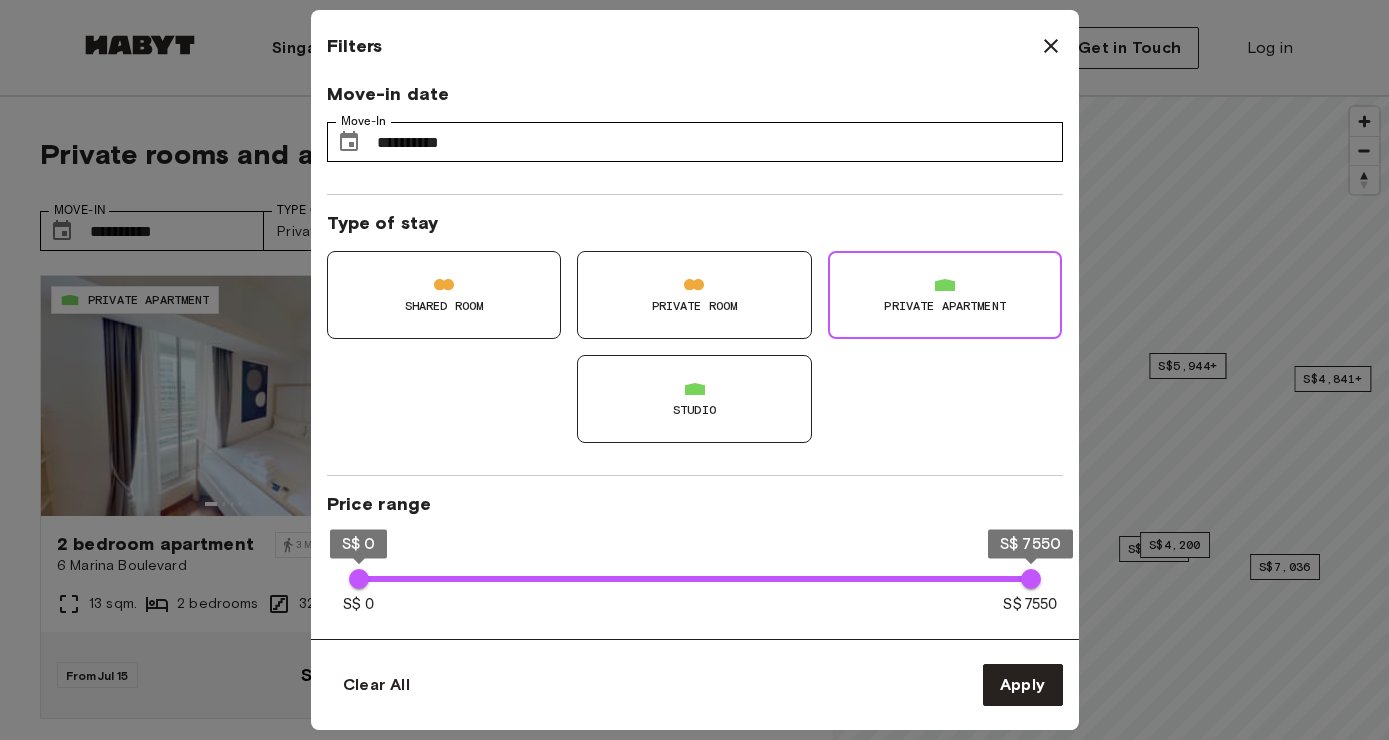 click on "Studio" at bounding box center [694, 399] 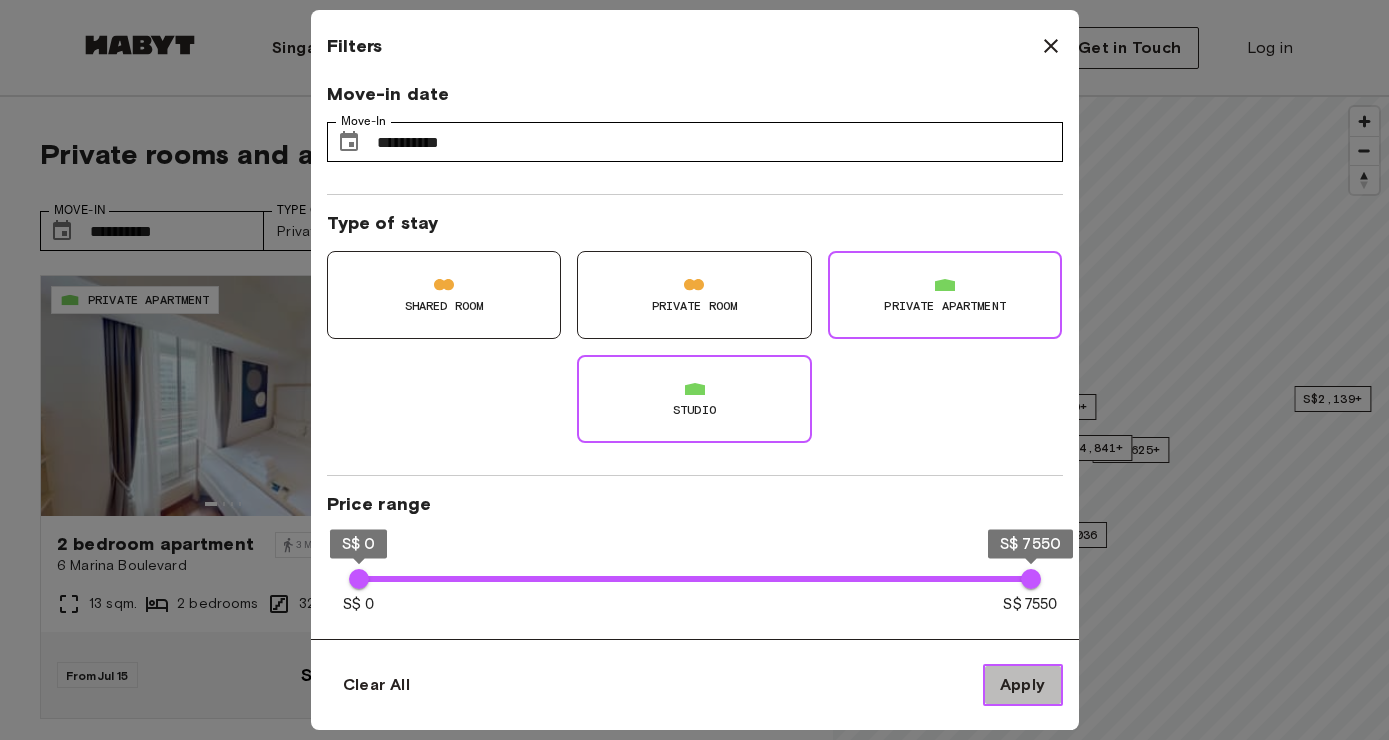 click on "Apply" at bounding box center (1023, 685) 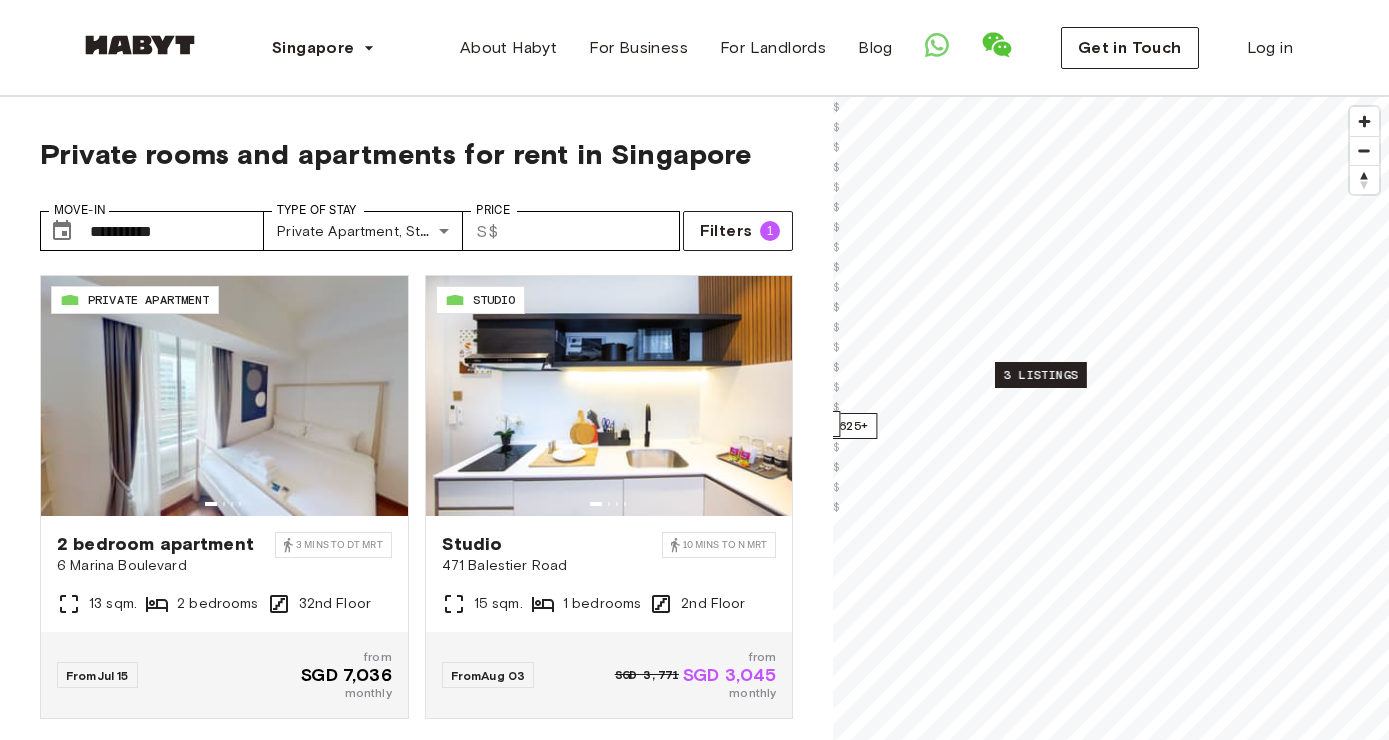 click on "3 listings" at bounding box center [1041, 375] 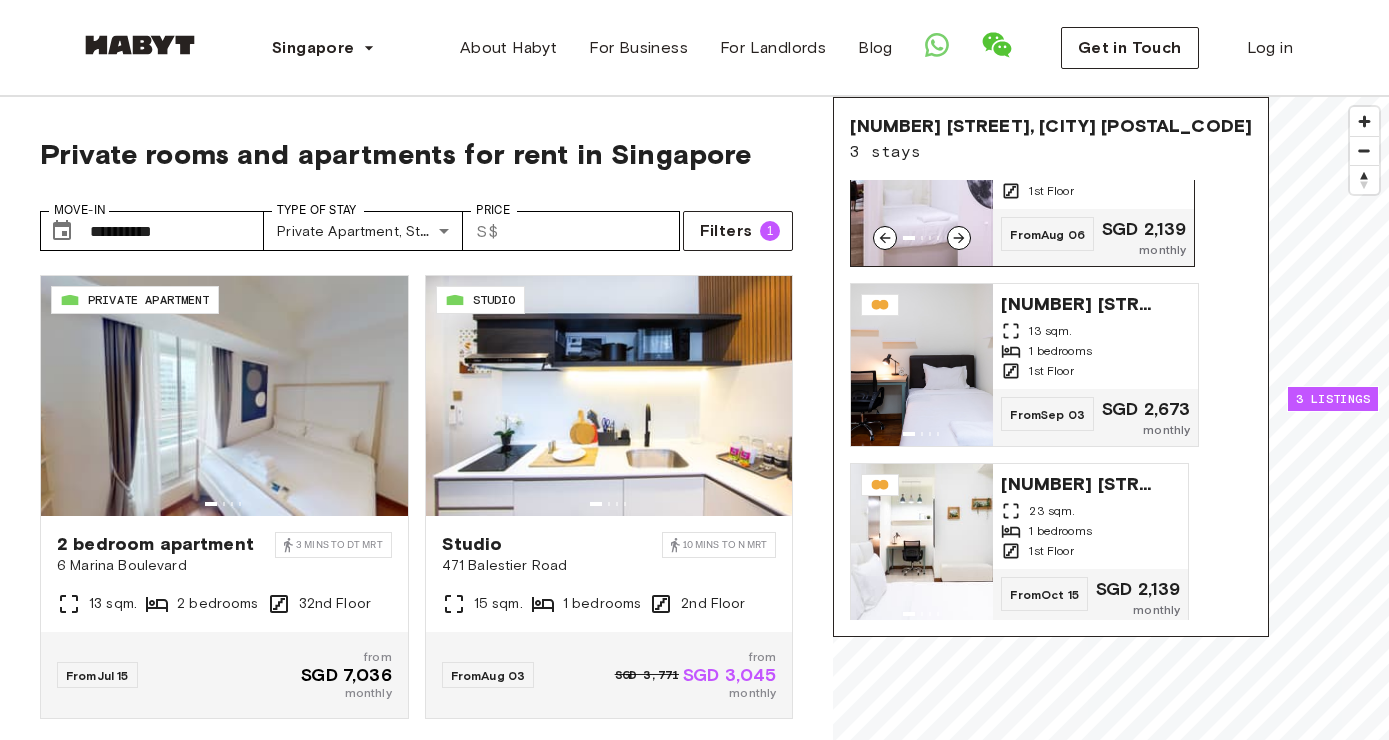 scroll, scrollTop: 108, scrollLeft: 0, axis: vertical 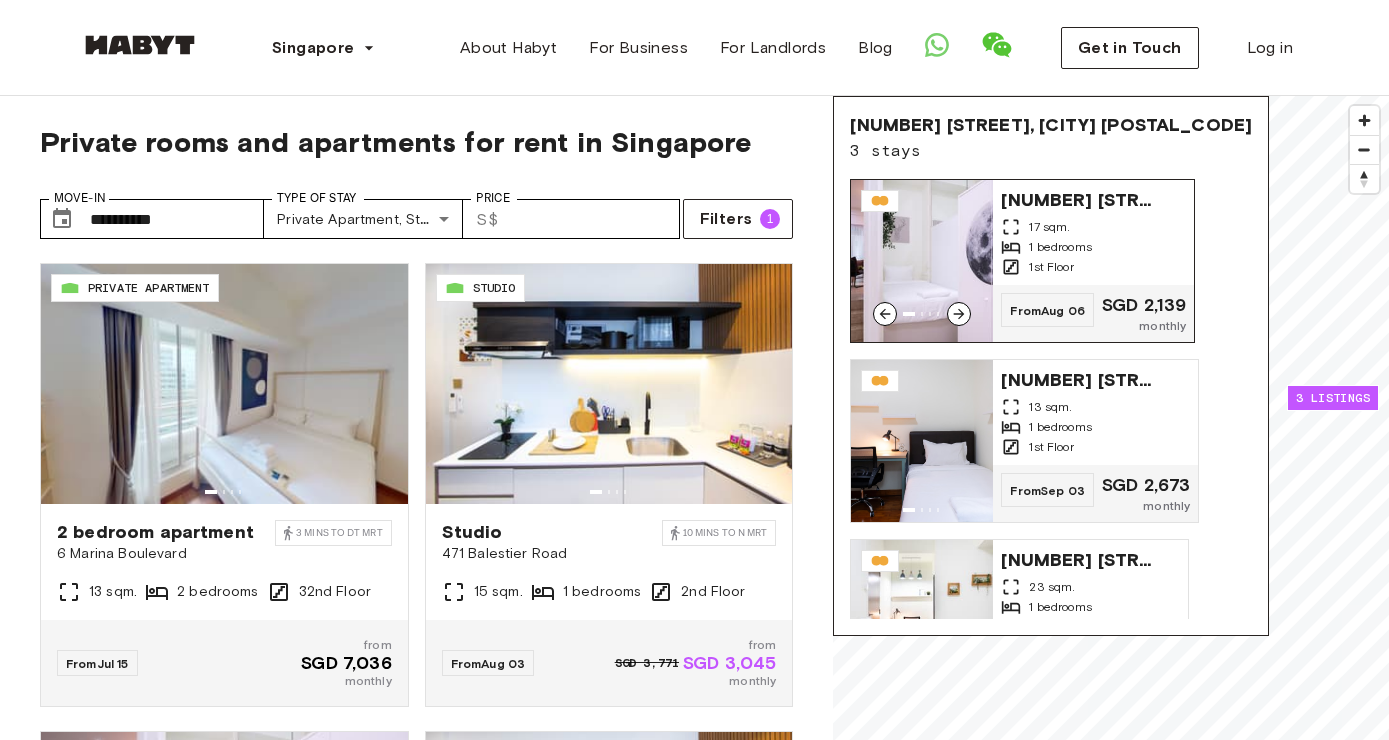 click on "1 bedrooms" at bounding box center [1060, 247] 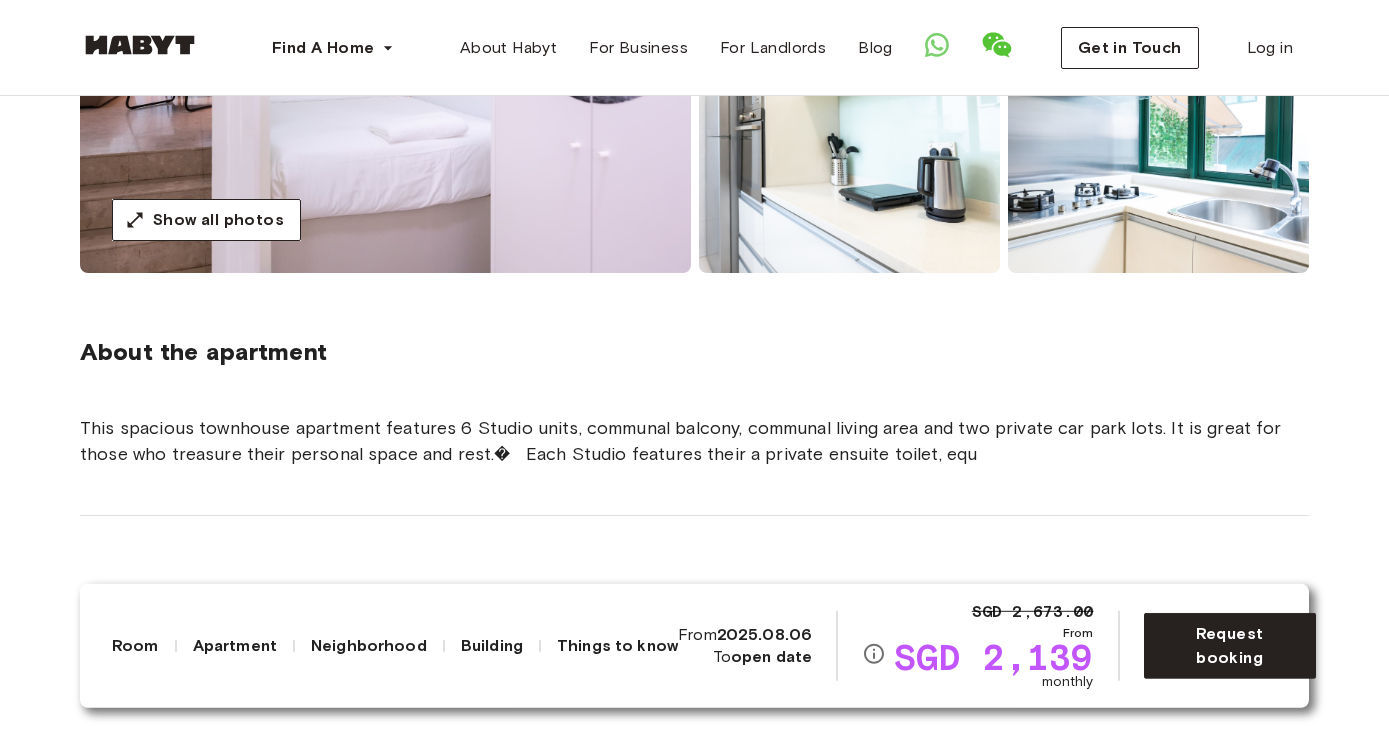 scroll, scrollTop: 476, scrollLeft: 0, axis: vertical 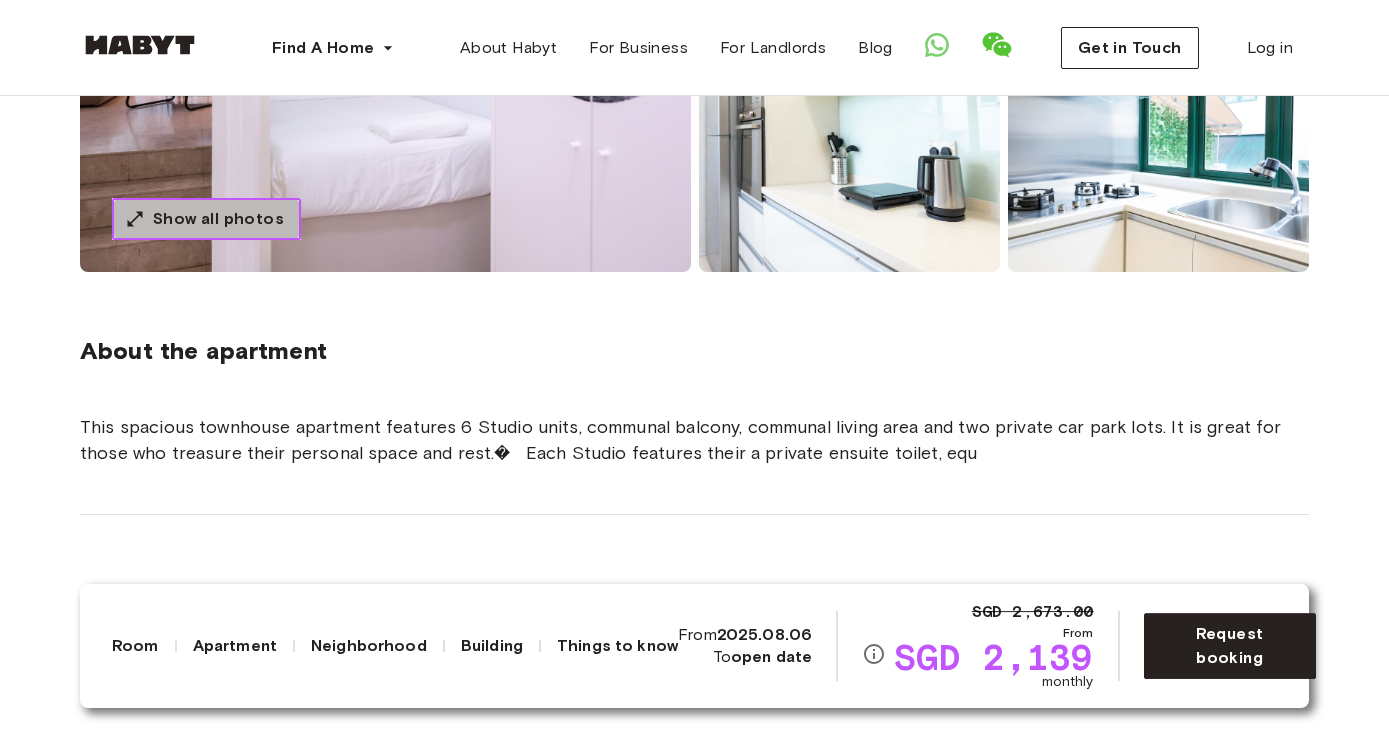 click on "Show all photos" at bounding box center (218, 219) 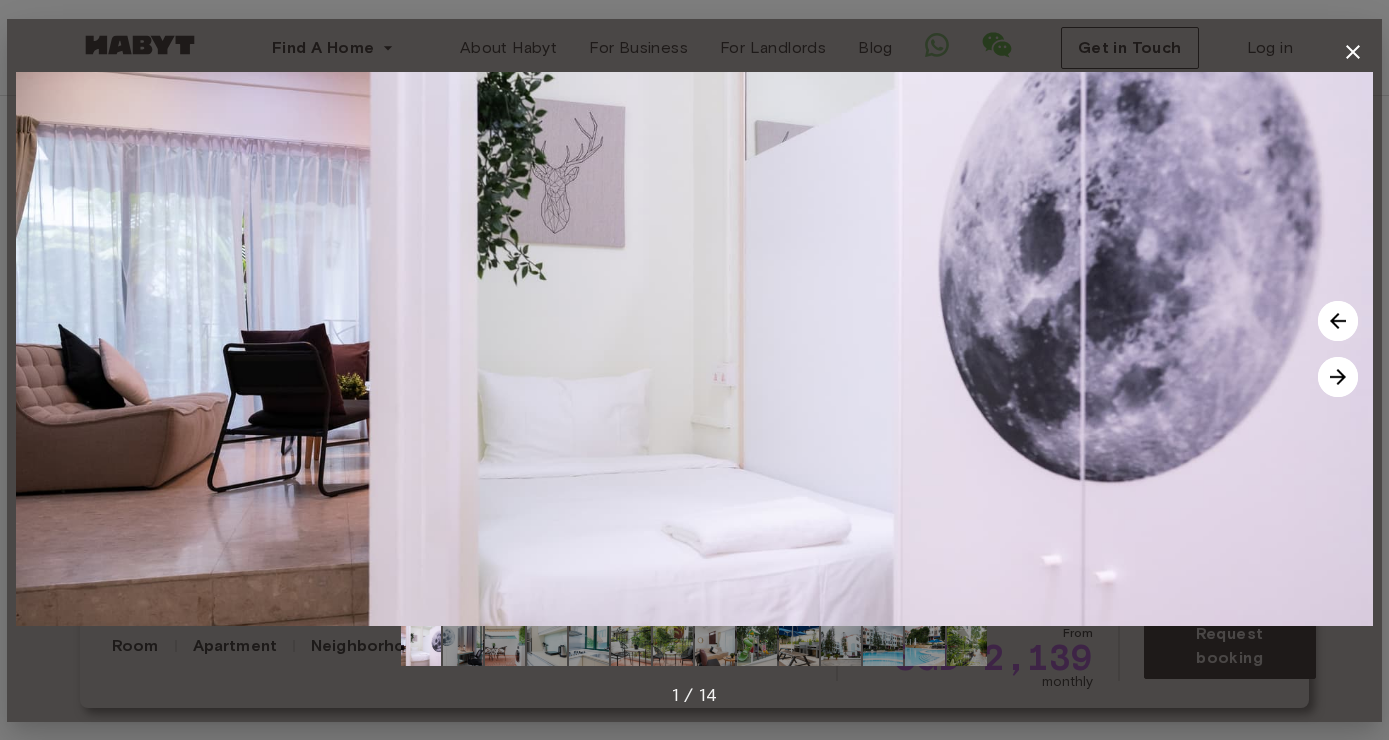 click at bounding box center [1338, 377] 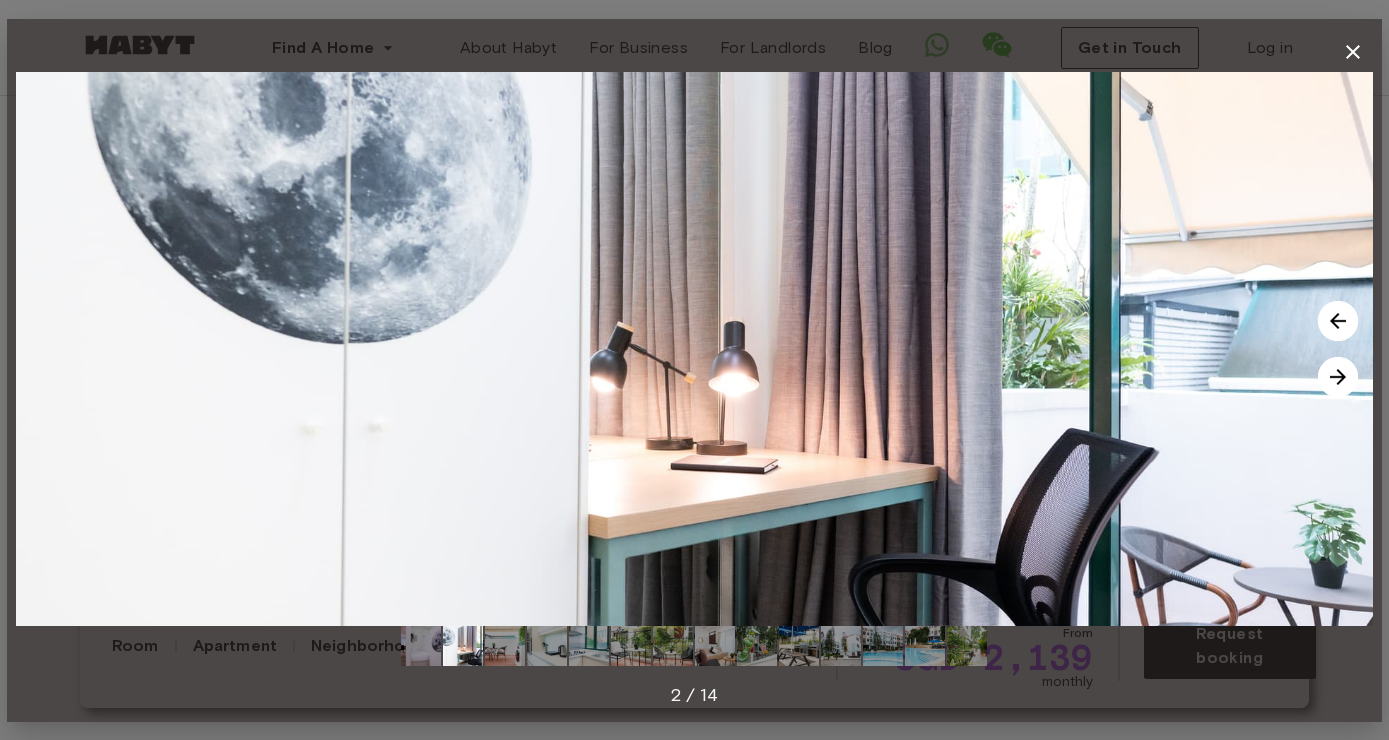 click at bounding box center [1338, 377] 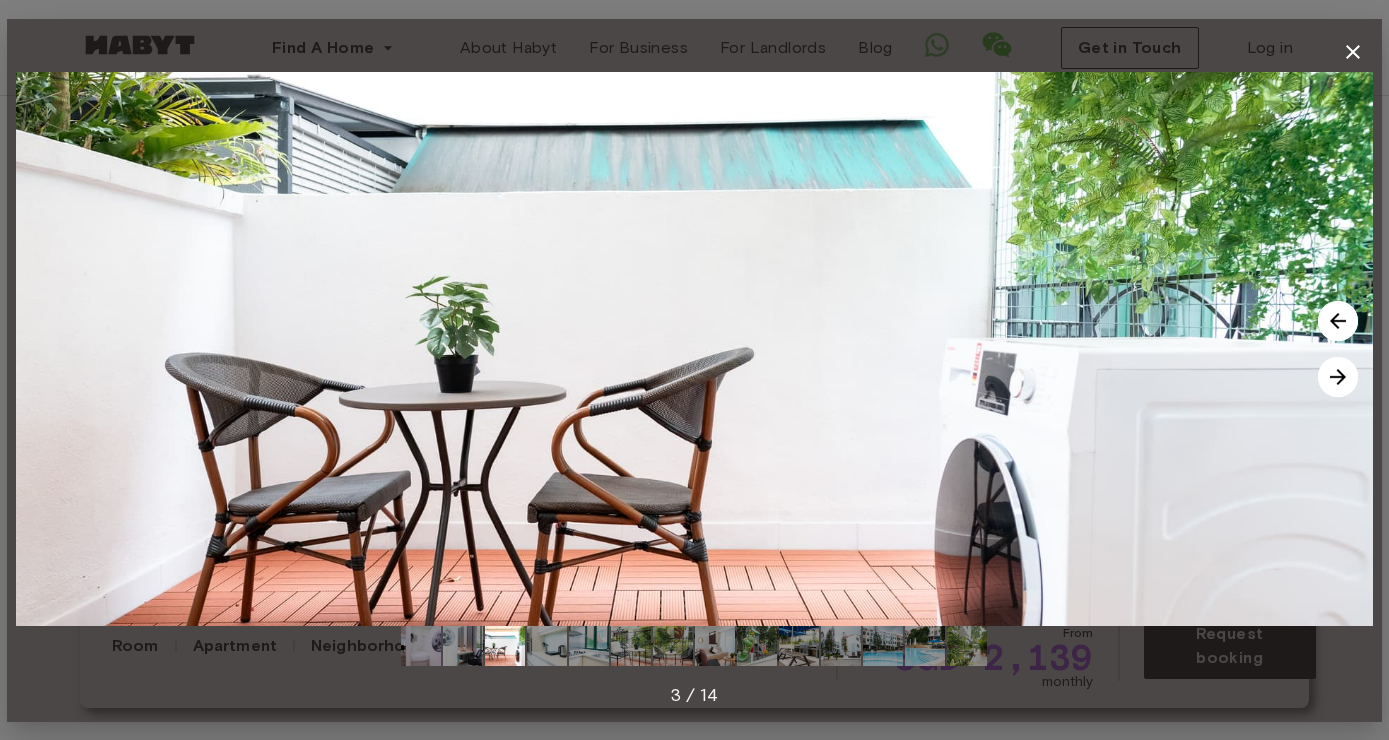 click at bounding box center (1338, 377) 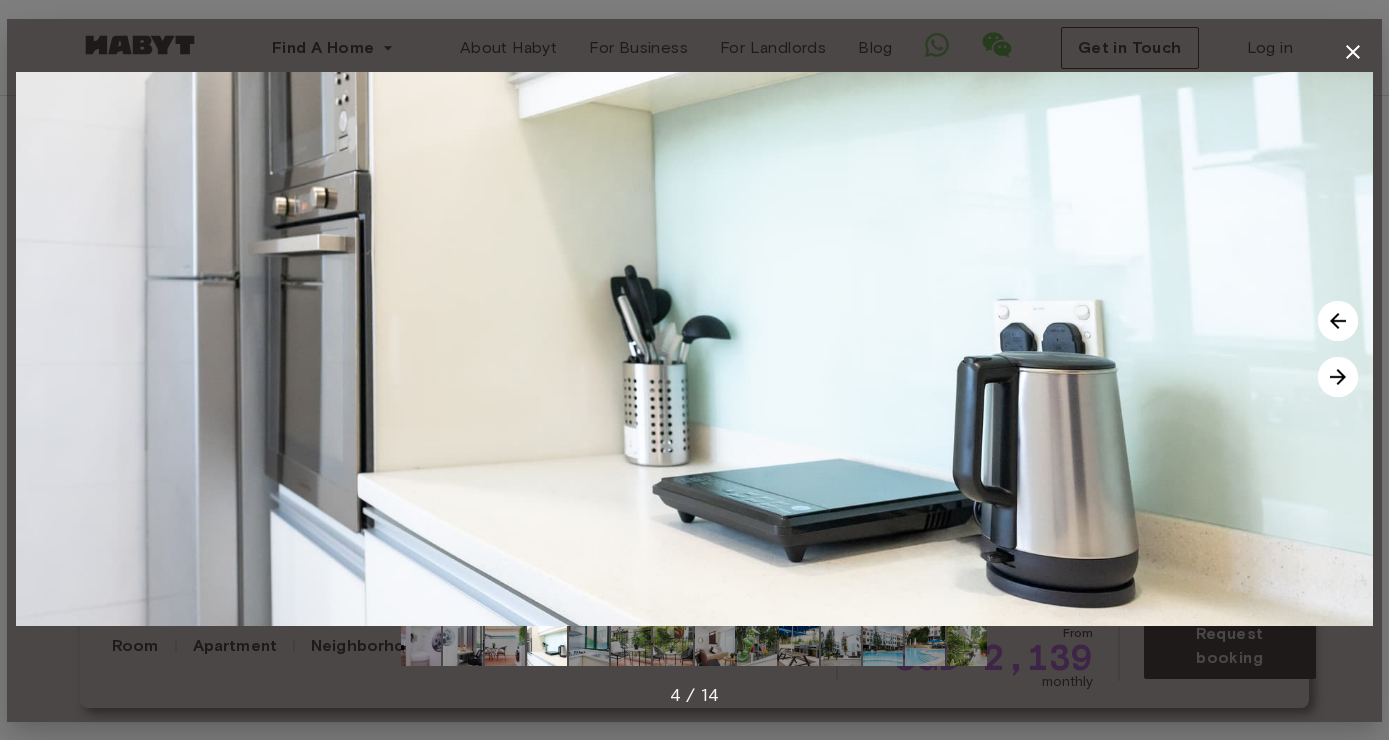 click at bounding box center [1338, 377] 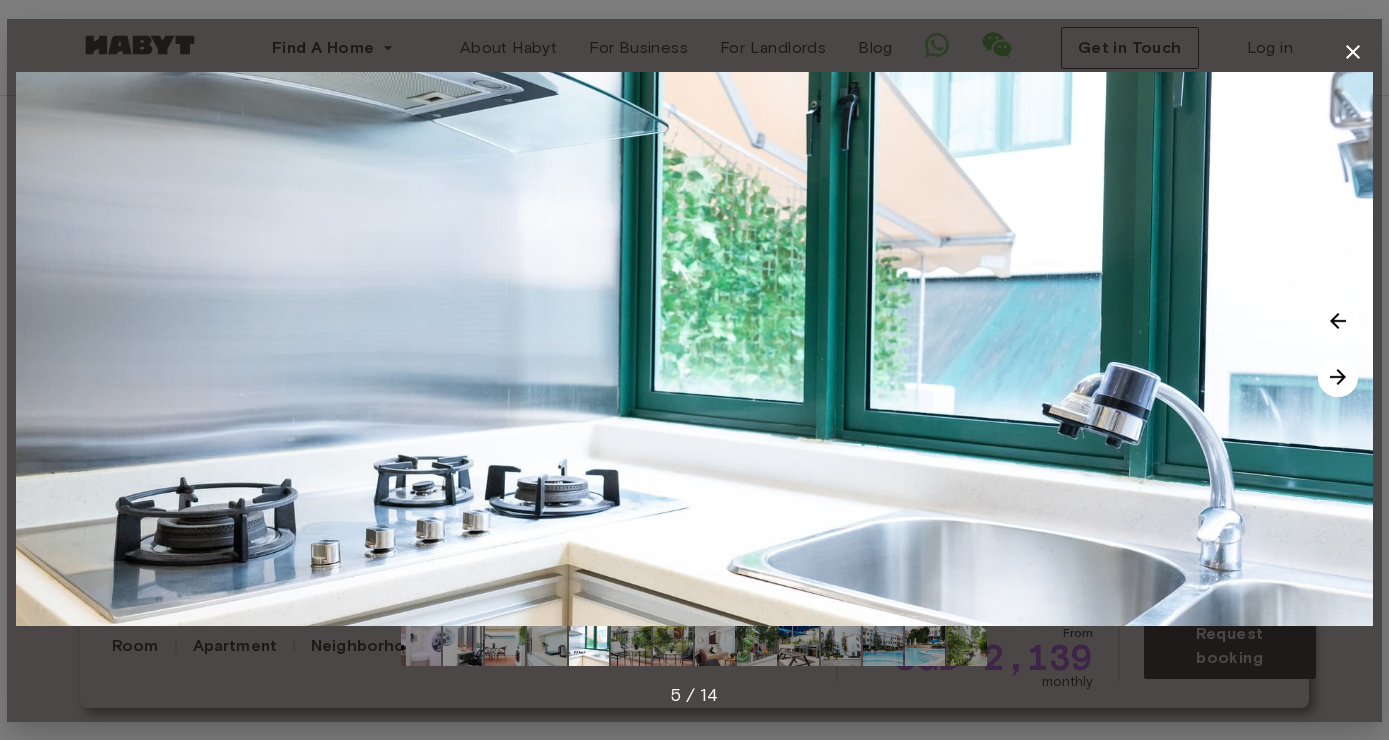 click at bounding box center (1338, 377) 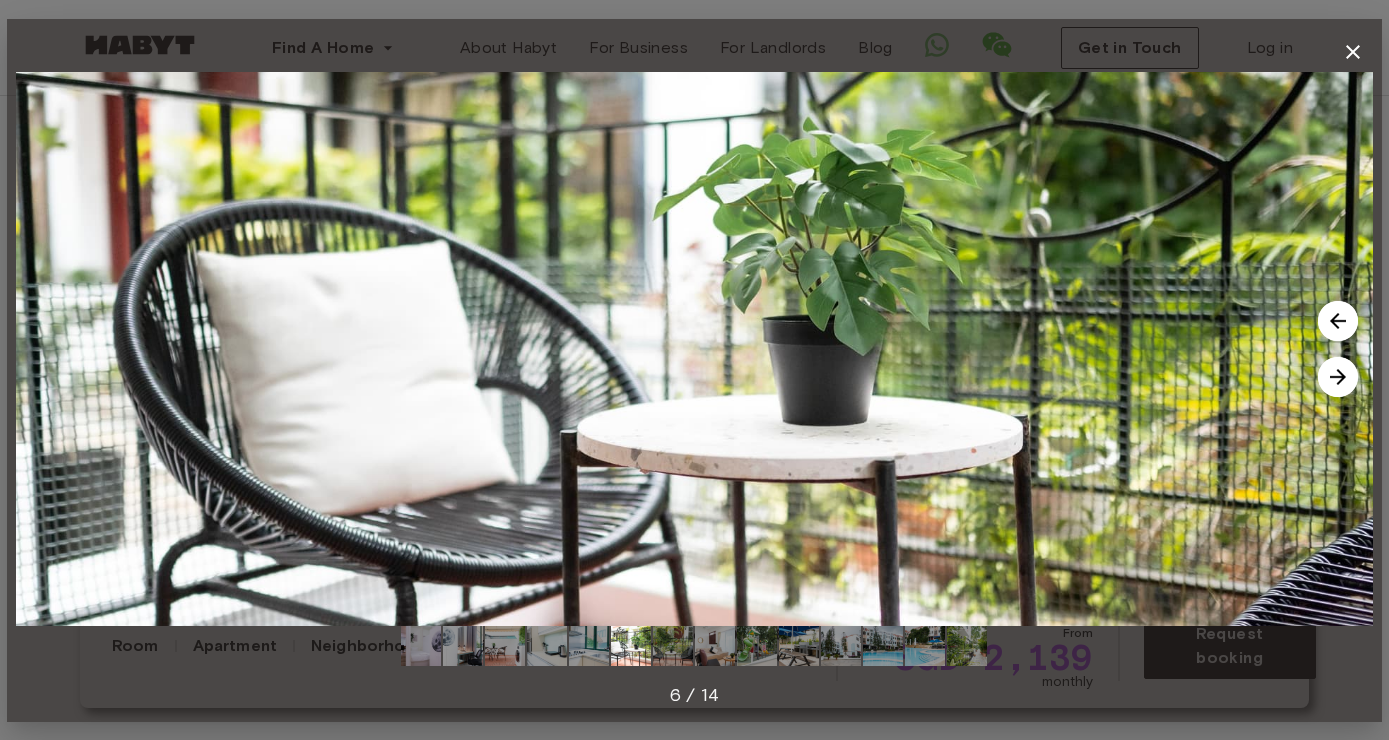 click at bounding box center [1338, 377] 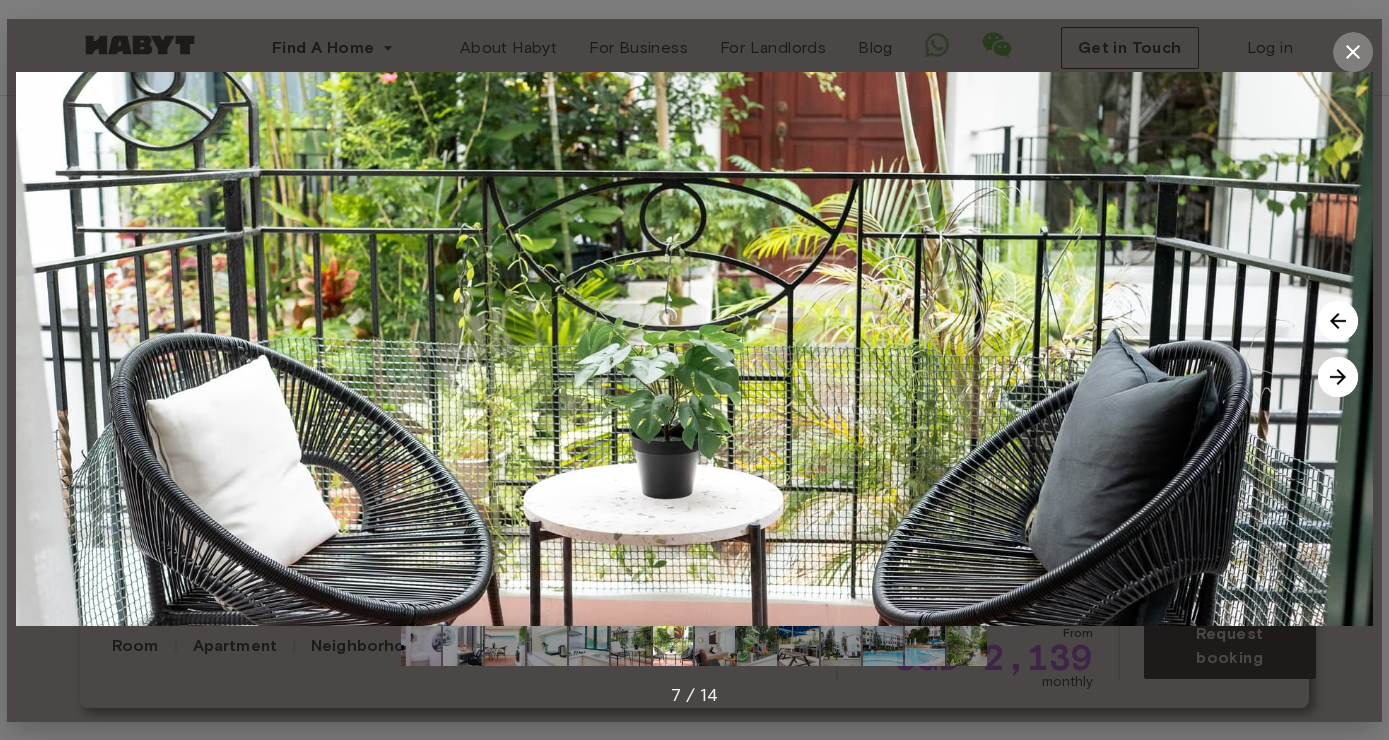 click 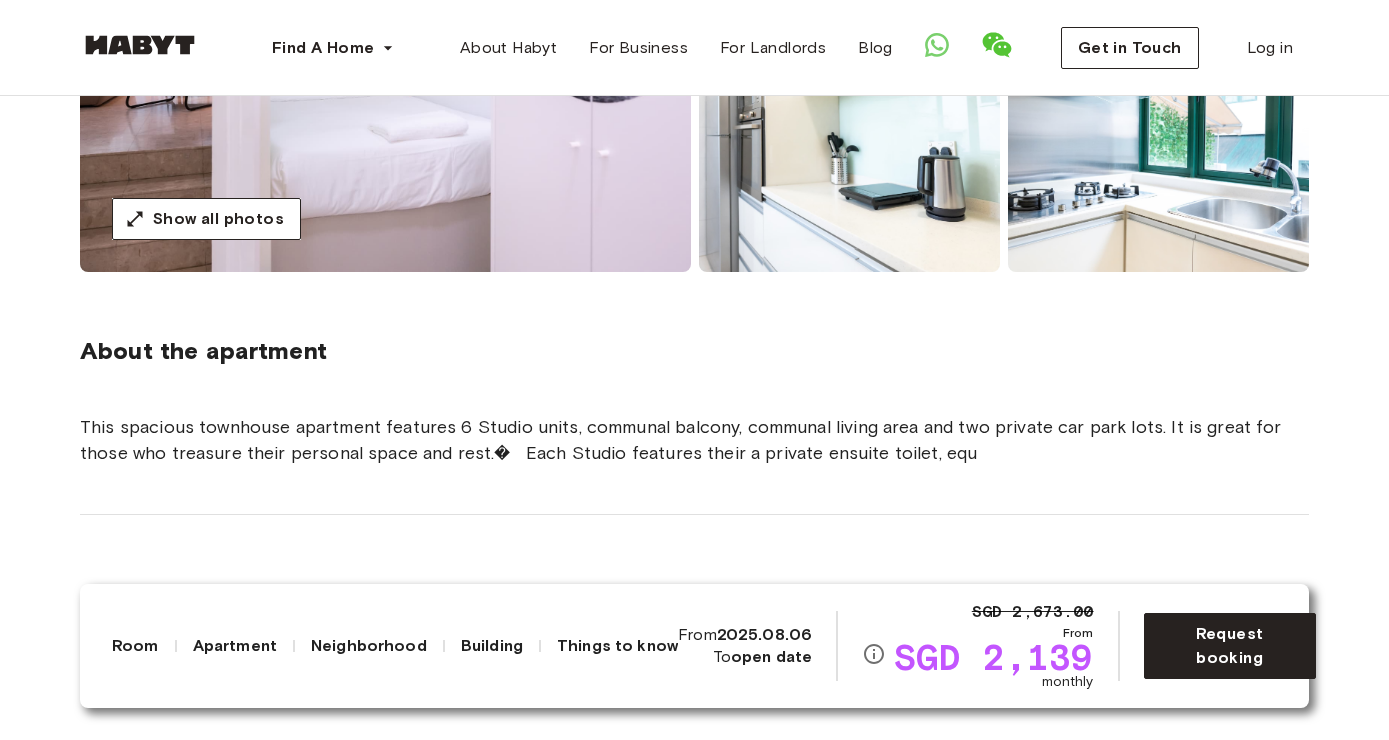 click on "This spacious townhouse apartment features 6 Studio units, communal balcony, communal living area and two private car park lots. It is great for those who treasure their personal space and rest.�   Each Studio features their a private ensuite toilet, equ" at bounding box center [694, 440] 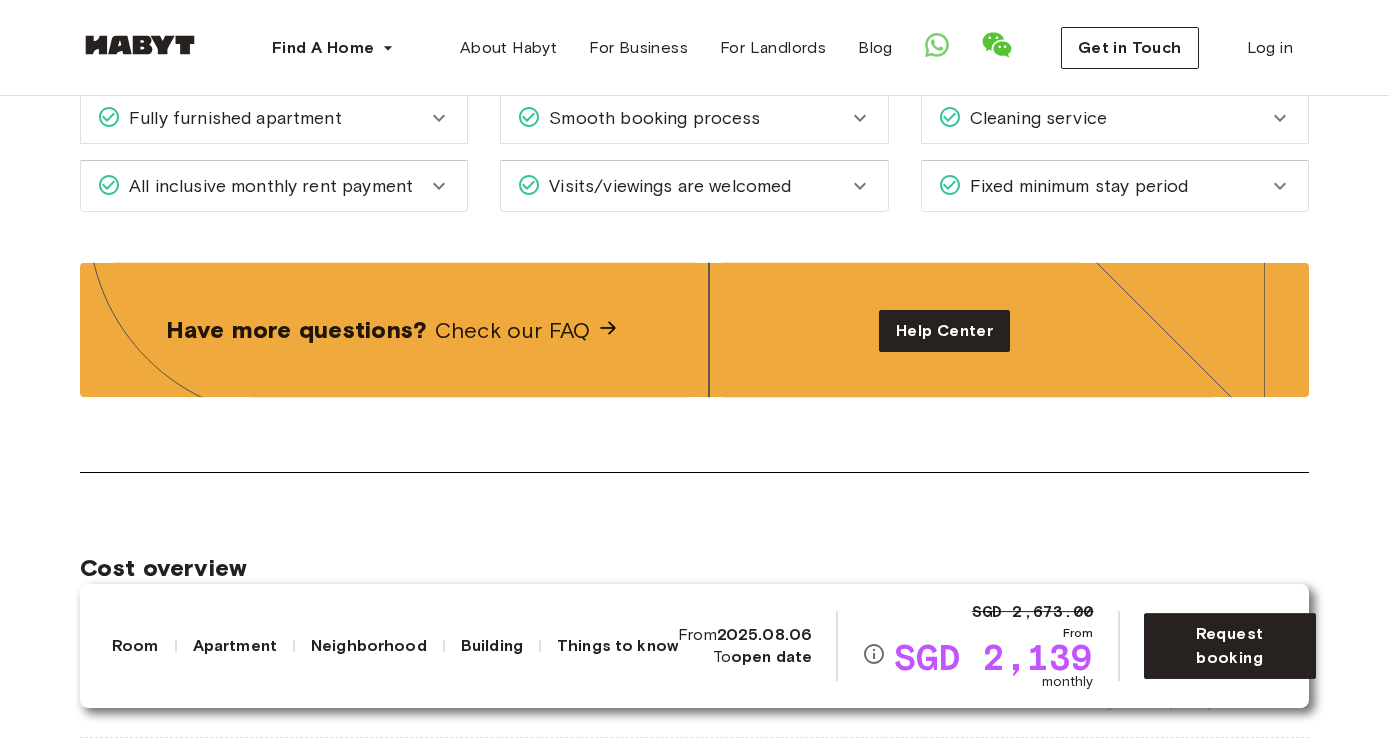 scroll, scrollTop: 2558, scrollLeft: 0, axis: vertical 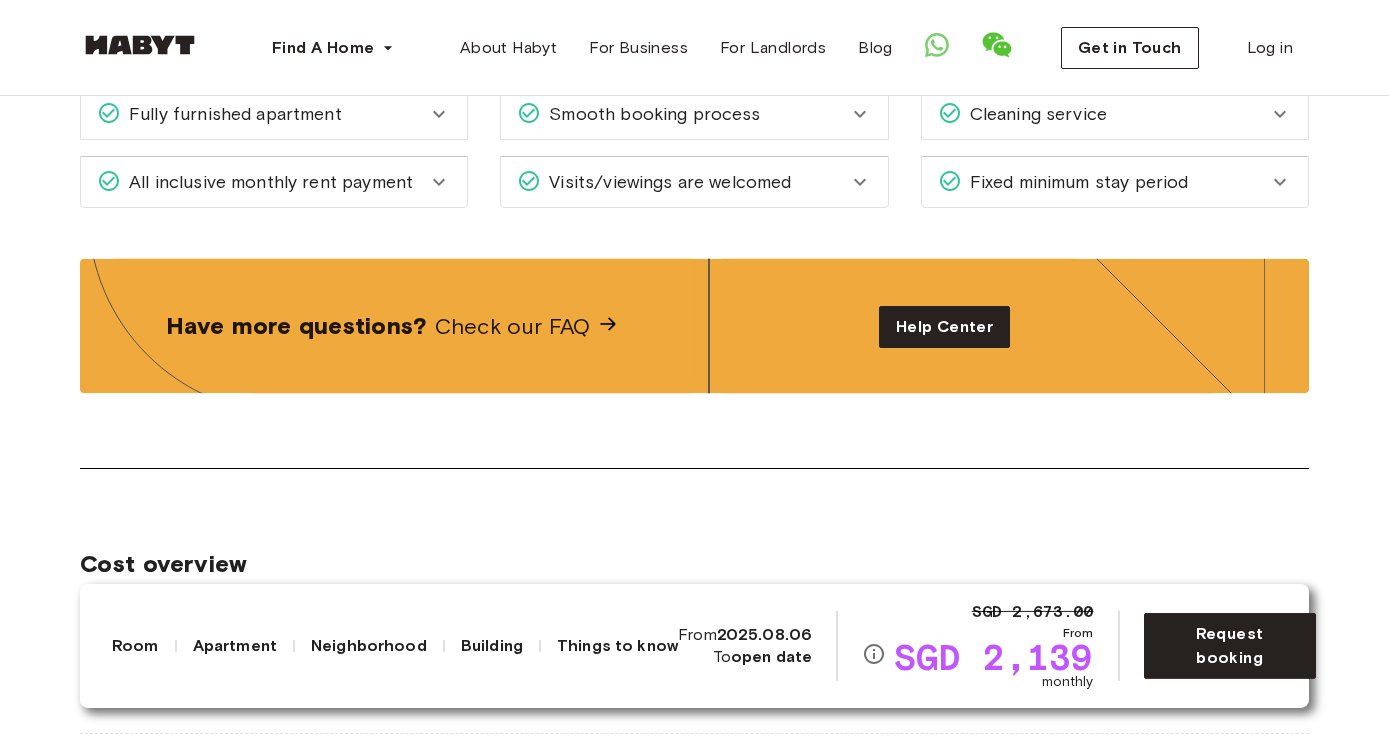 click on "Fully furnished apartment" at bounding box center [274, 114] 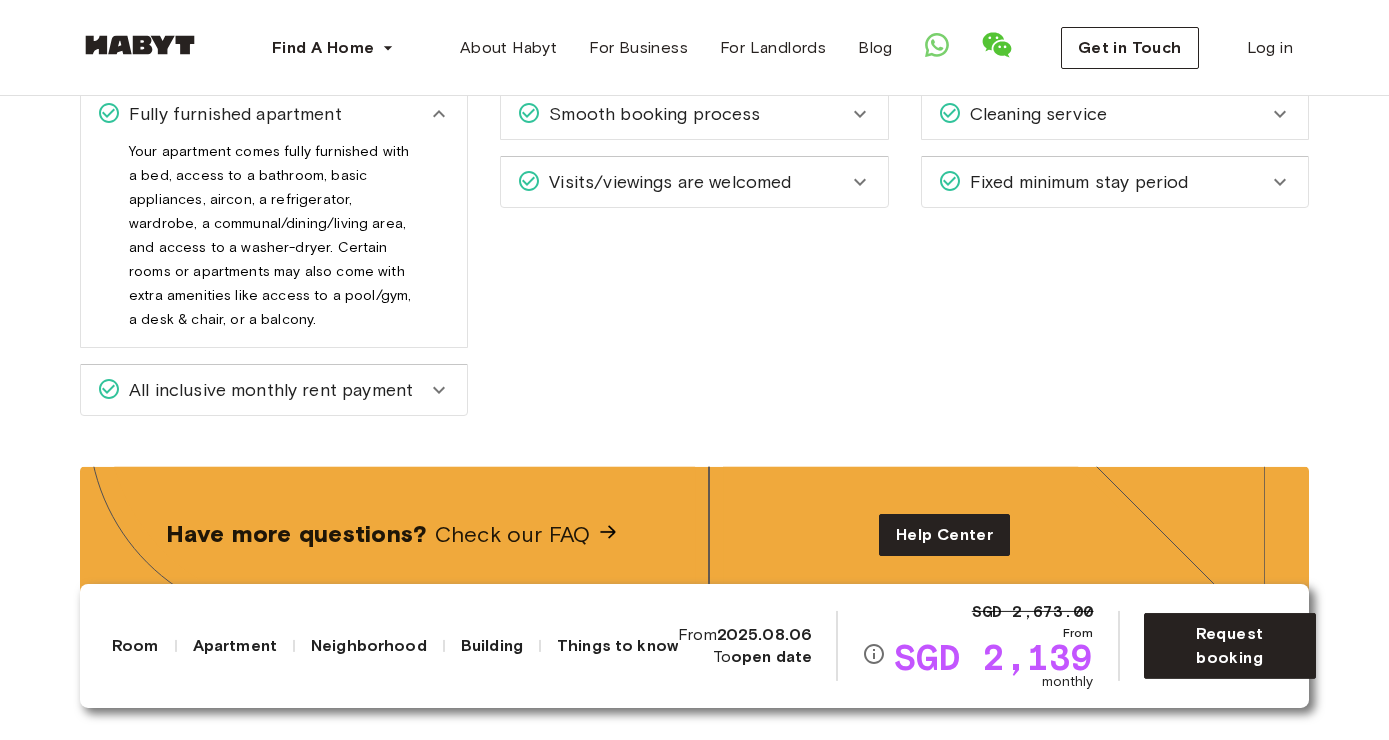 click on "Fully furnished apartment" at bounding box center [274, 114] 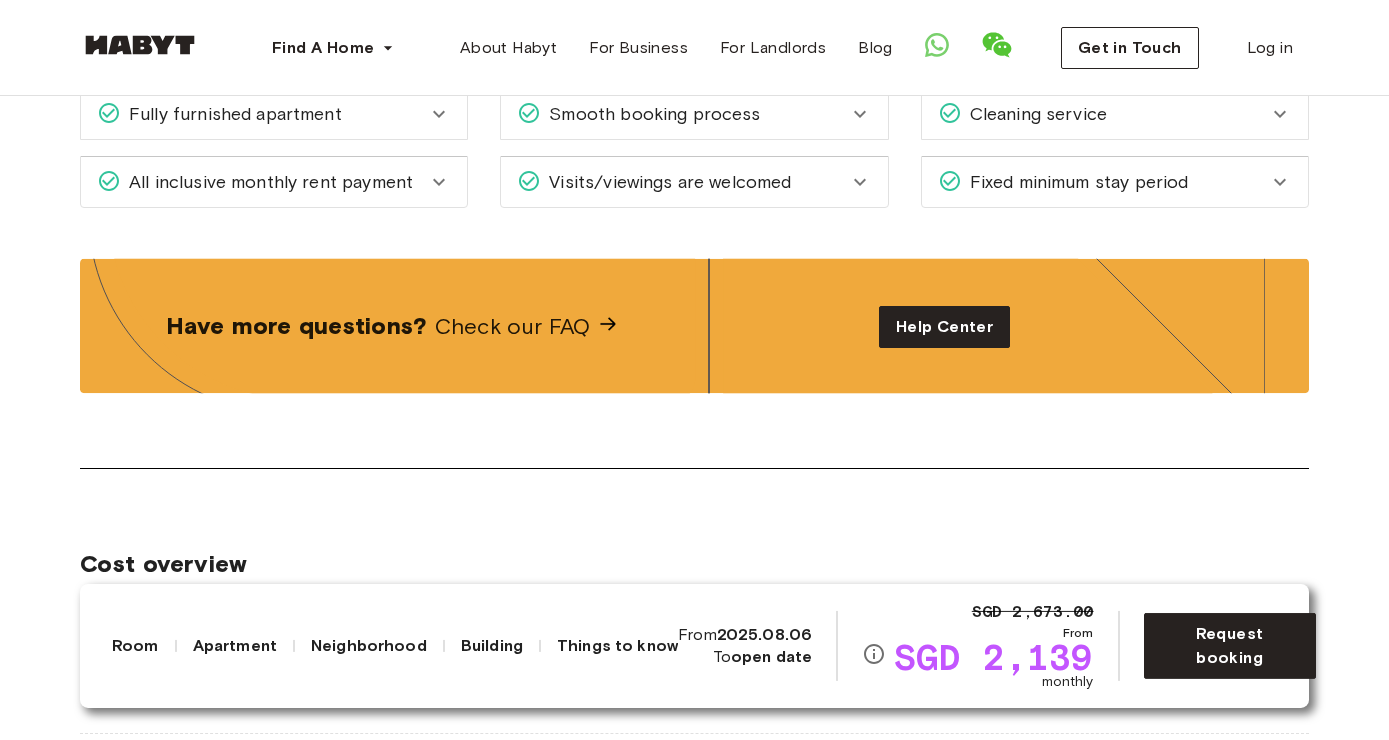 click on "Cleaning service" at bounding box center [1034, 114] 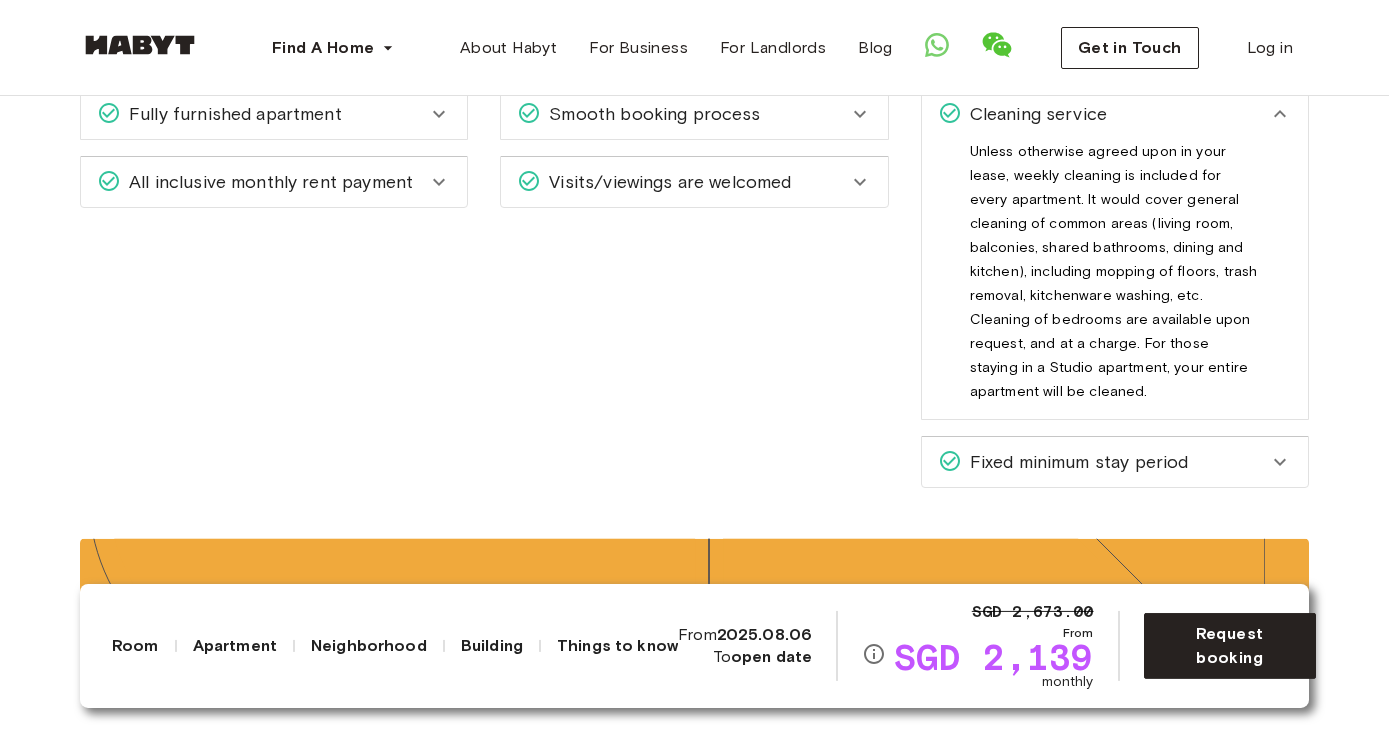click on "Cleaning service" at bounding box center (1034, 114) 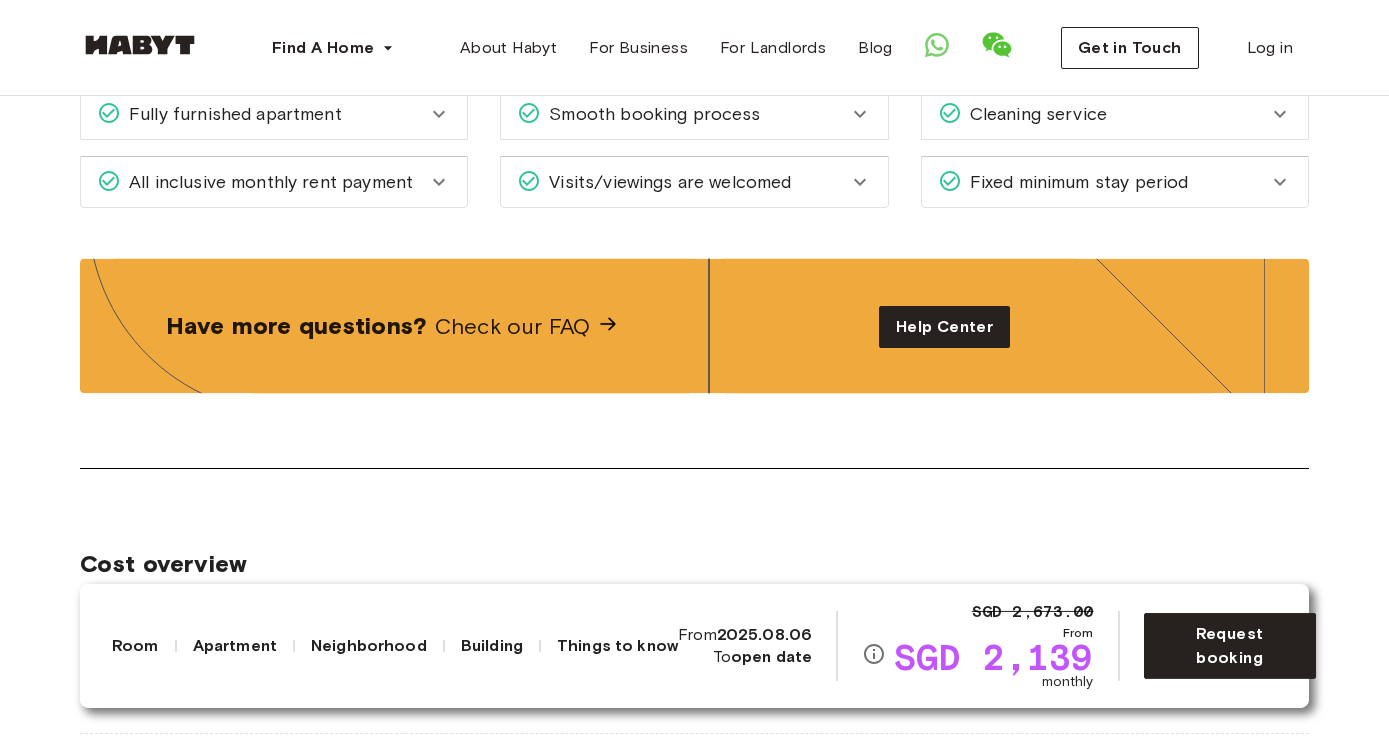 click on "Fixed minimum stay period" at bounding box center [1075, 182] 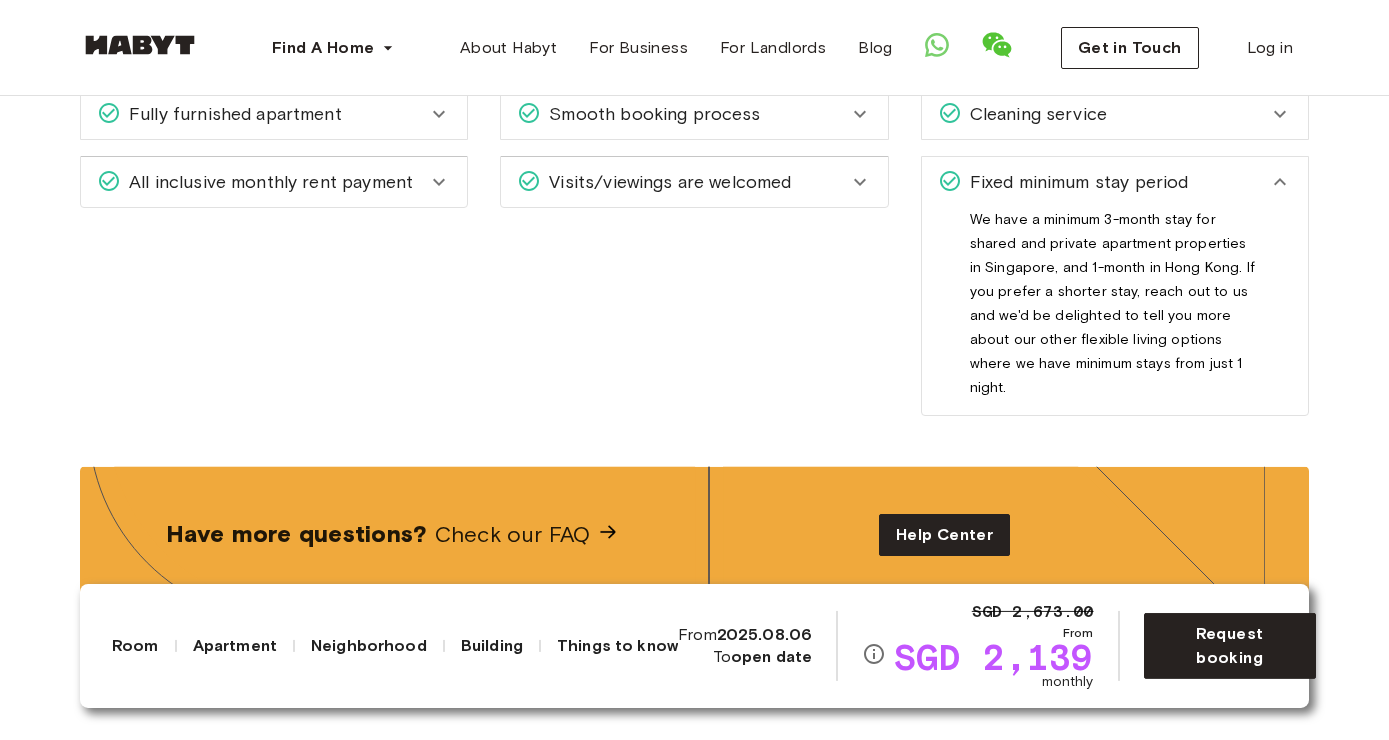click on "Fixed minimum stay period" at bounding box center [1075, 182] 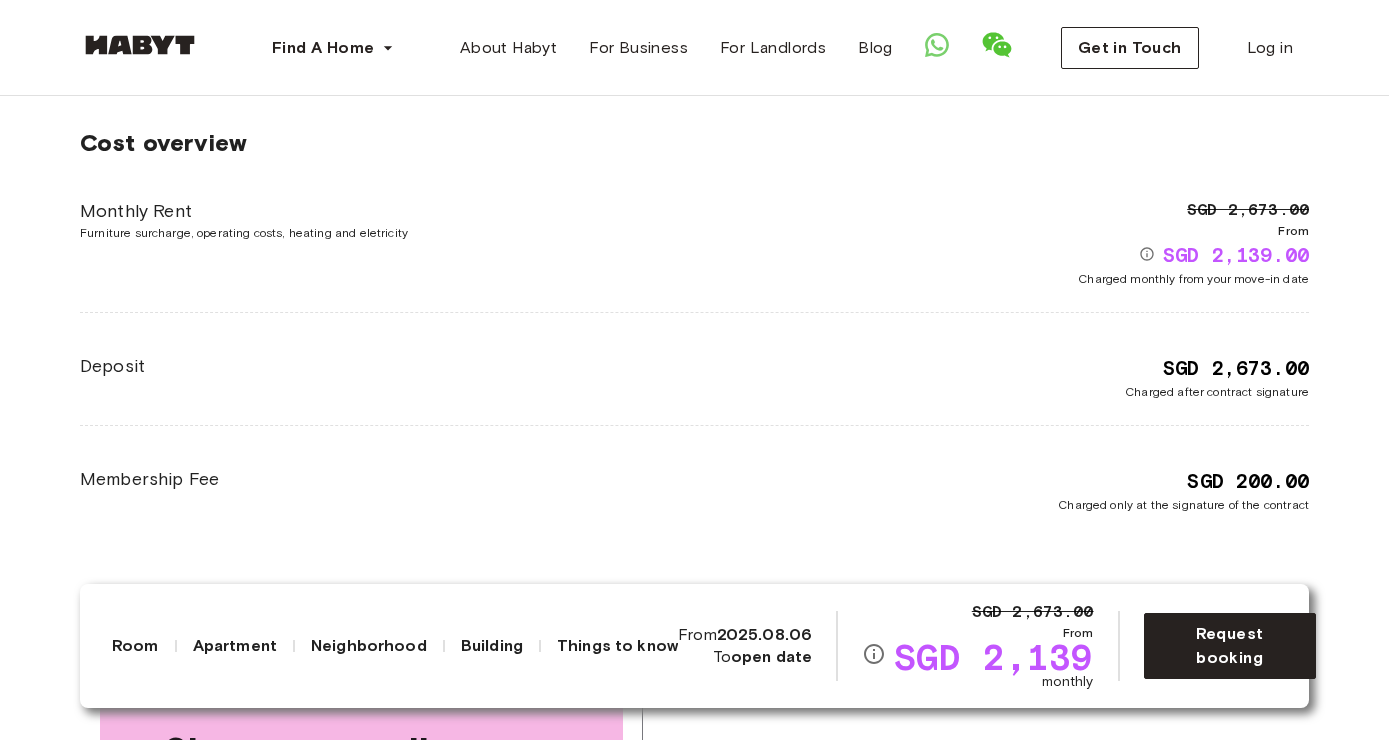 scroll, scrollTop: 2979, scrollLeft: 0, axis: vertical 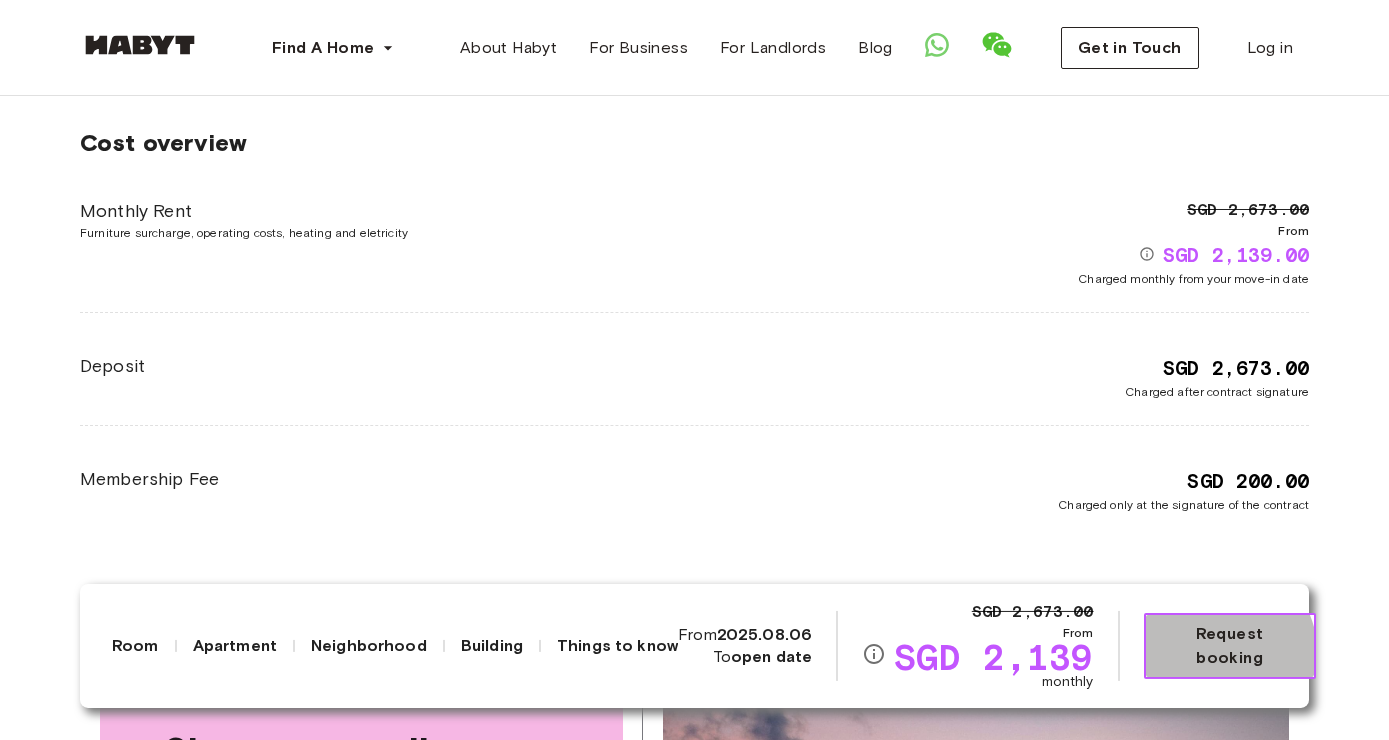 click on "Request booking" at bounding box center [1230, 646] 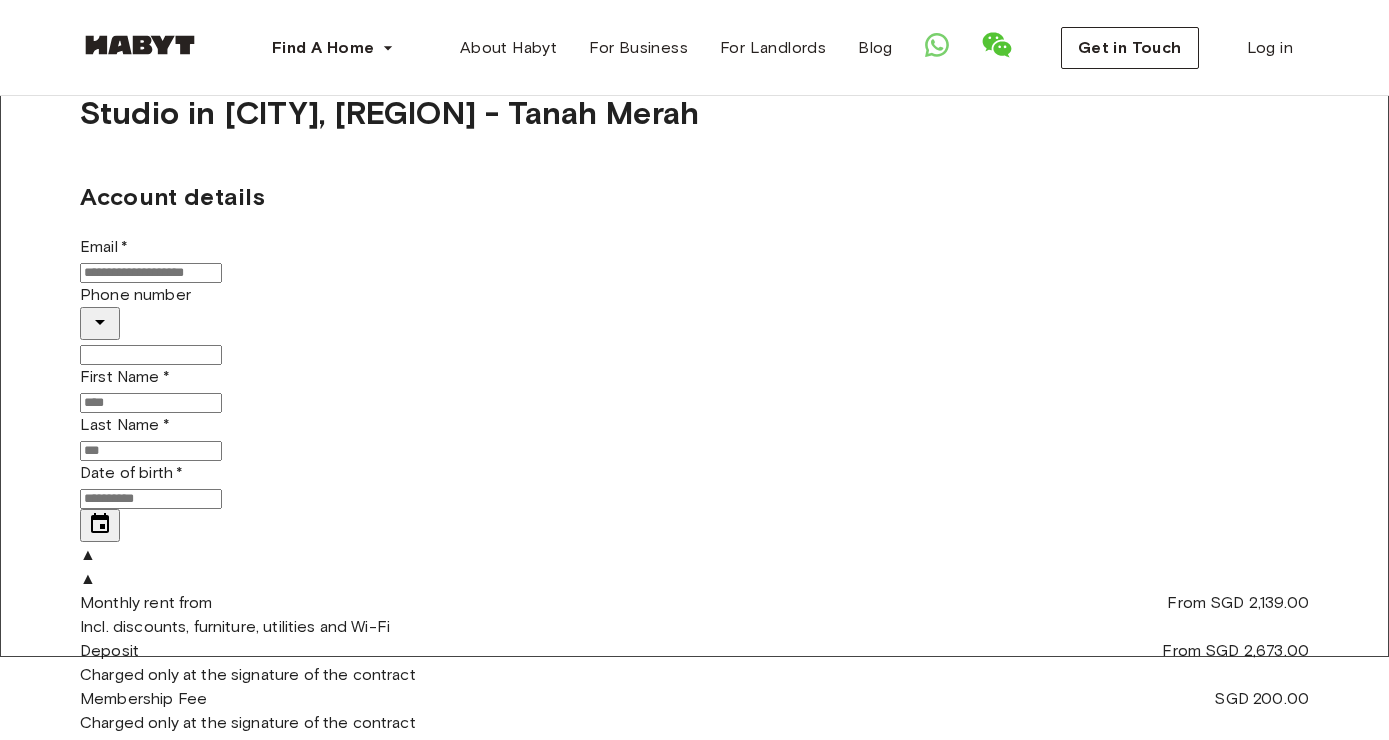 scroll, scrollTop: 0, scrollLeft: 0, axis: both 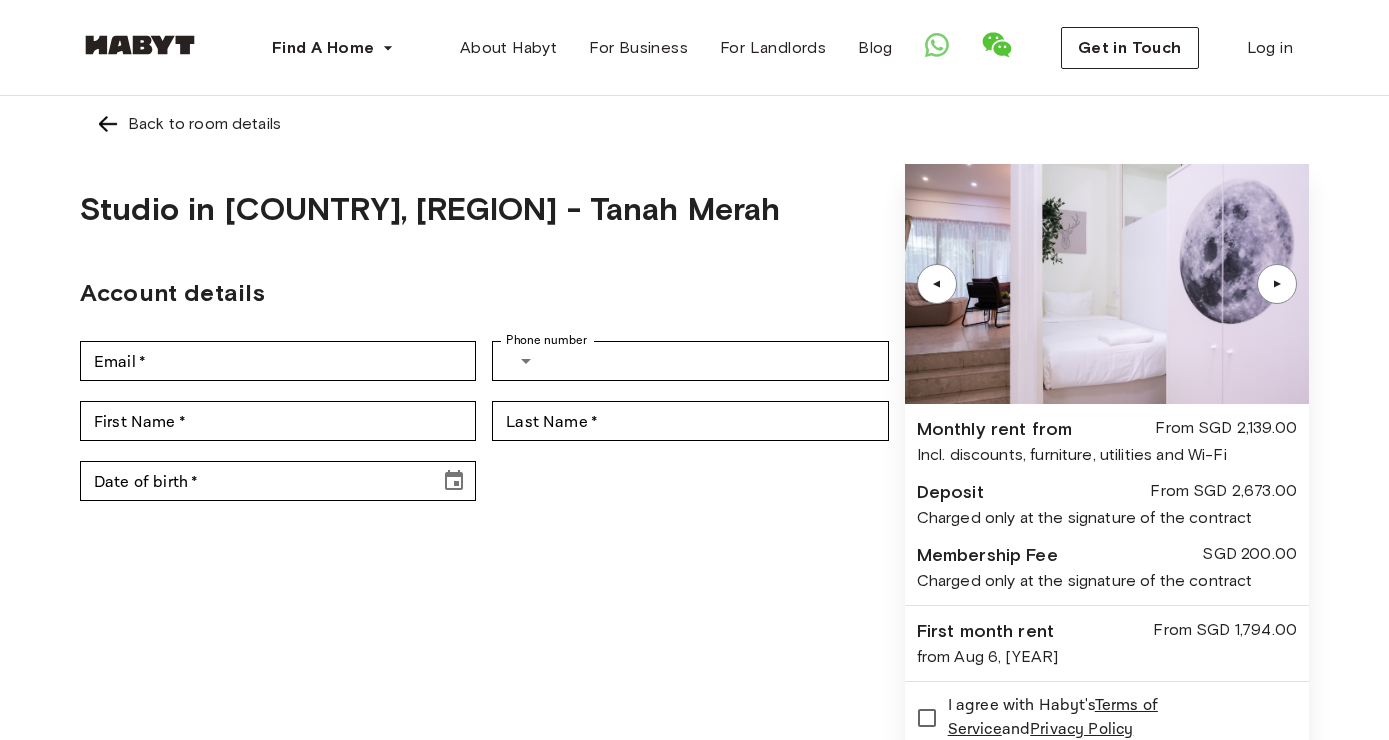 click at bounding box center (108, 124) 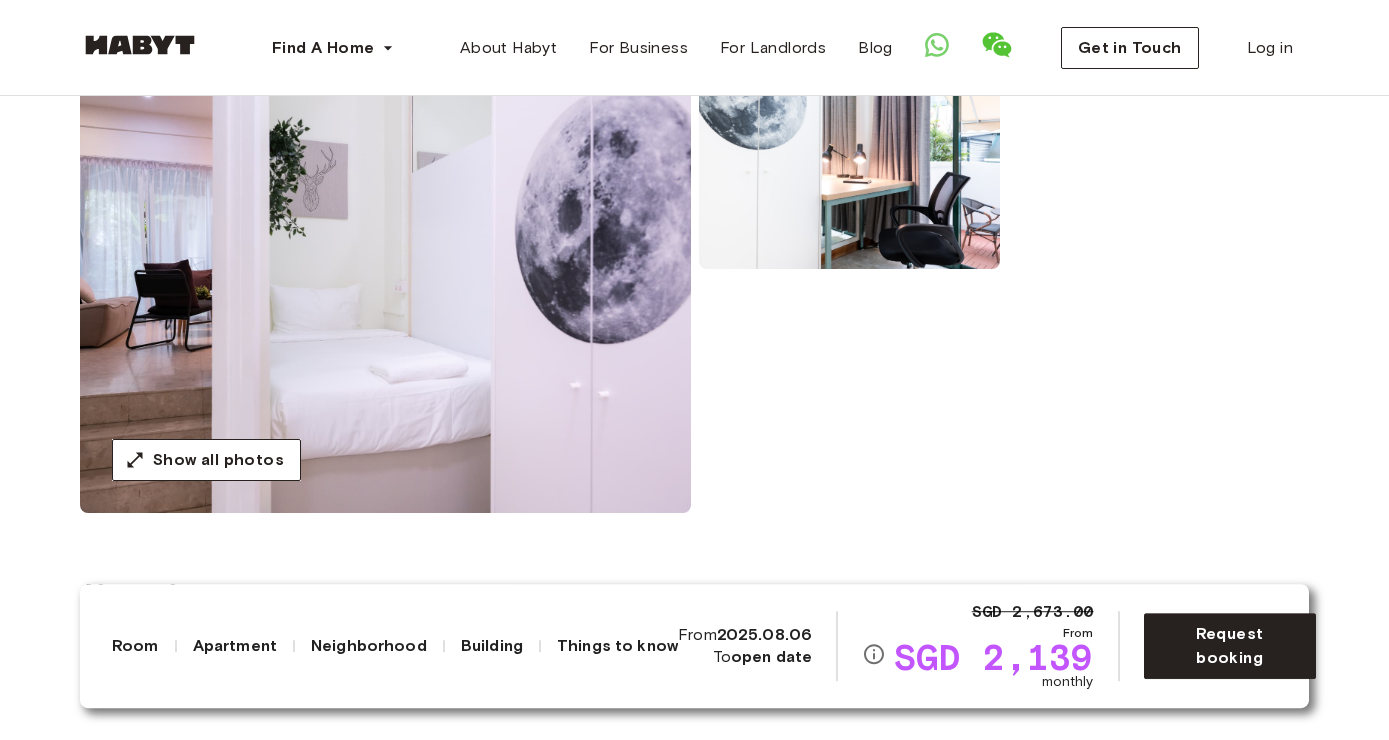 scroll, scrollTop: 236, scrollLeft: 0, axis: vertical 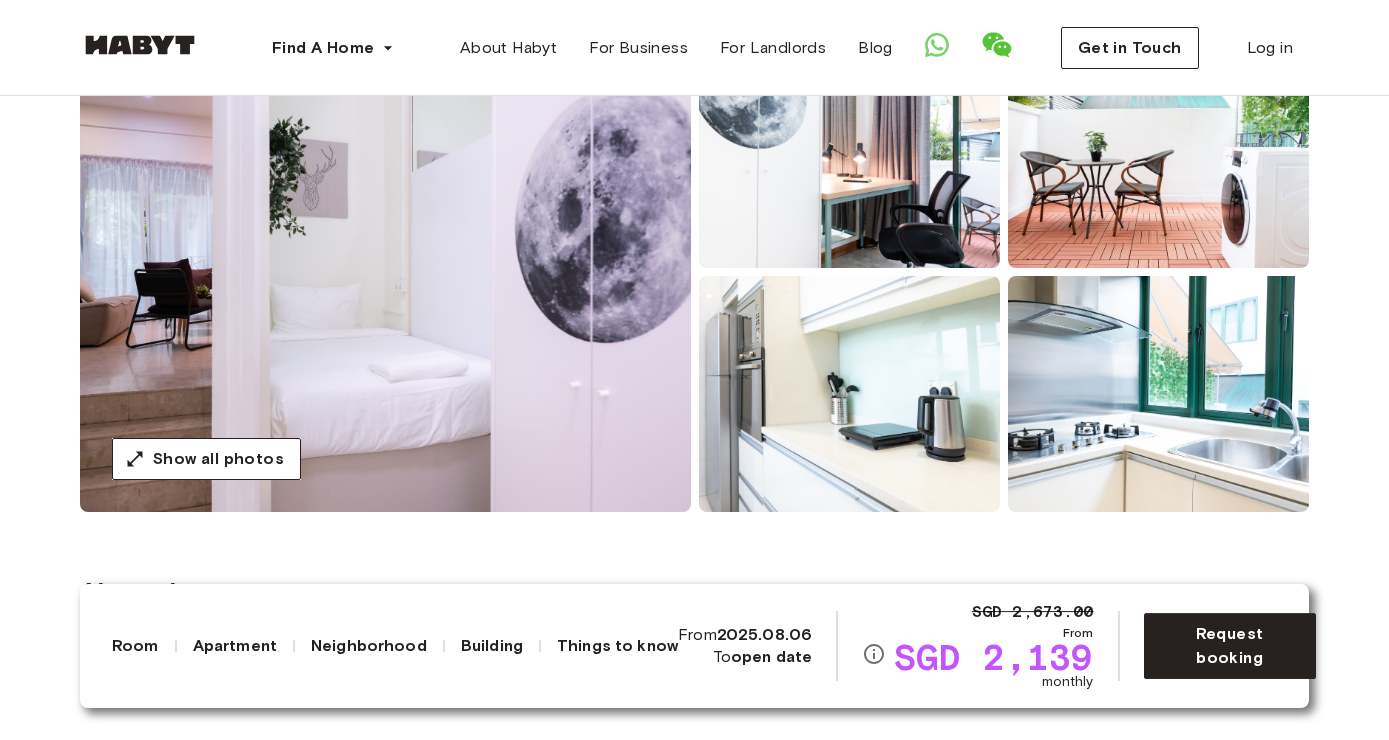 click at bounding box center [385, 272] 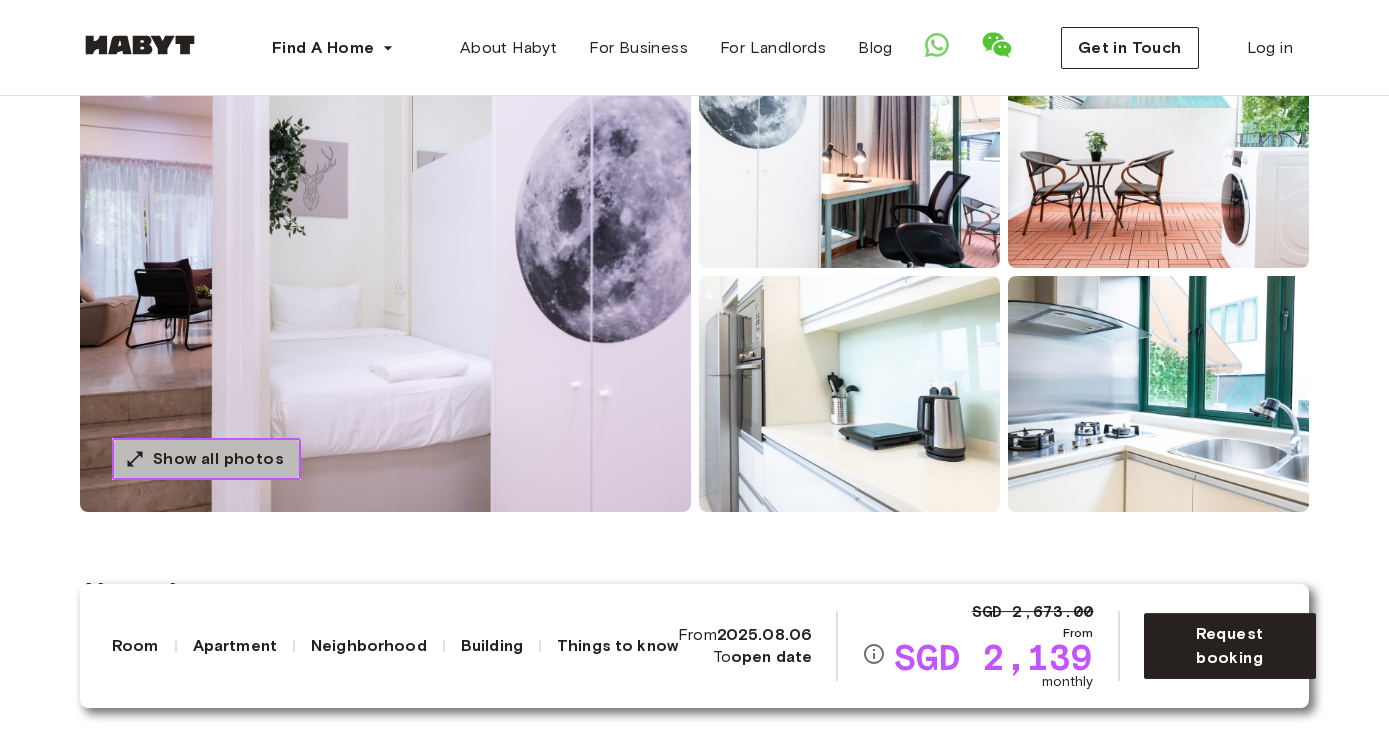 click on "Show all photos" at bounding box center [218, 459] 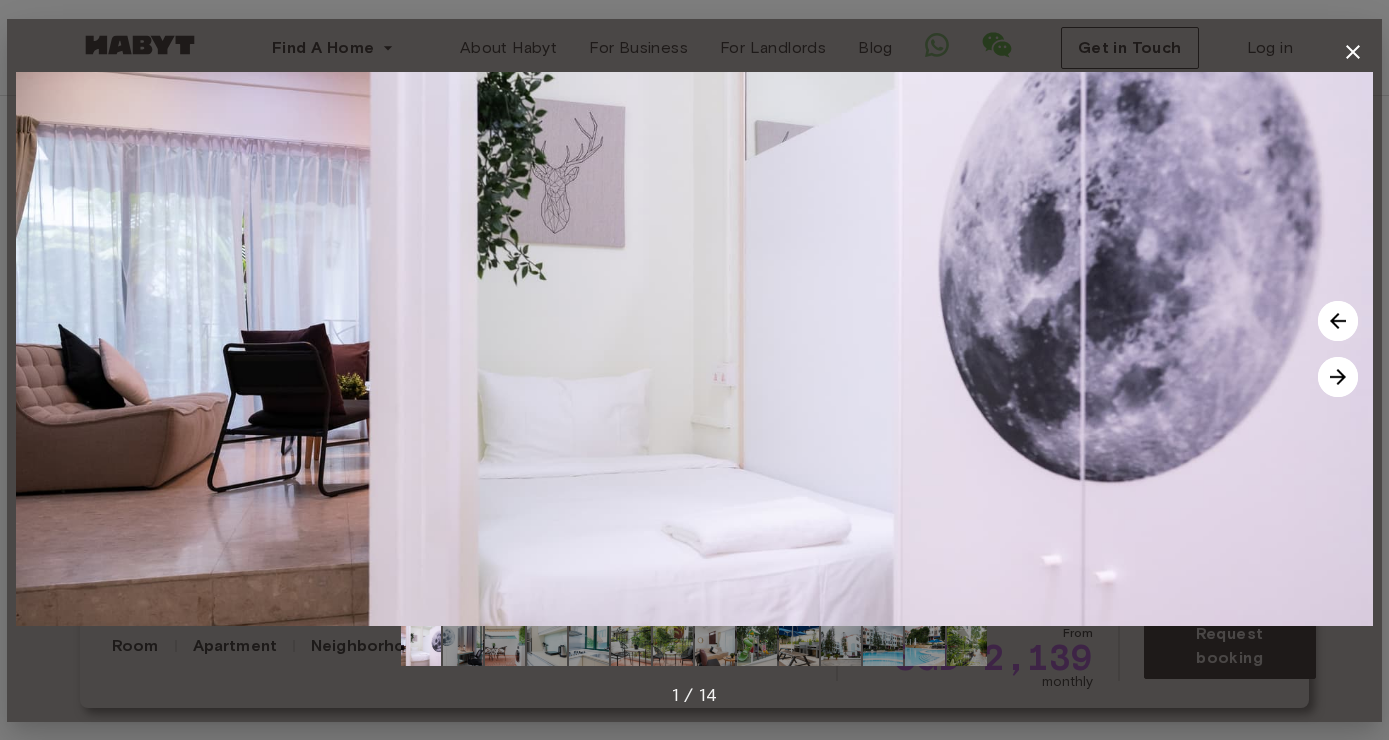 click at bounding box center [1338, 377] 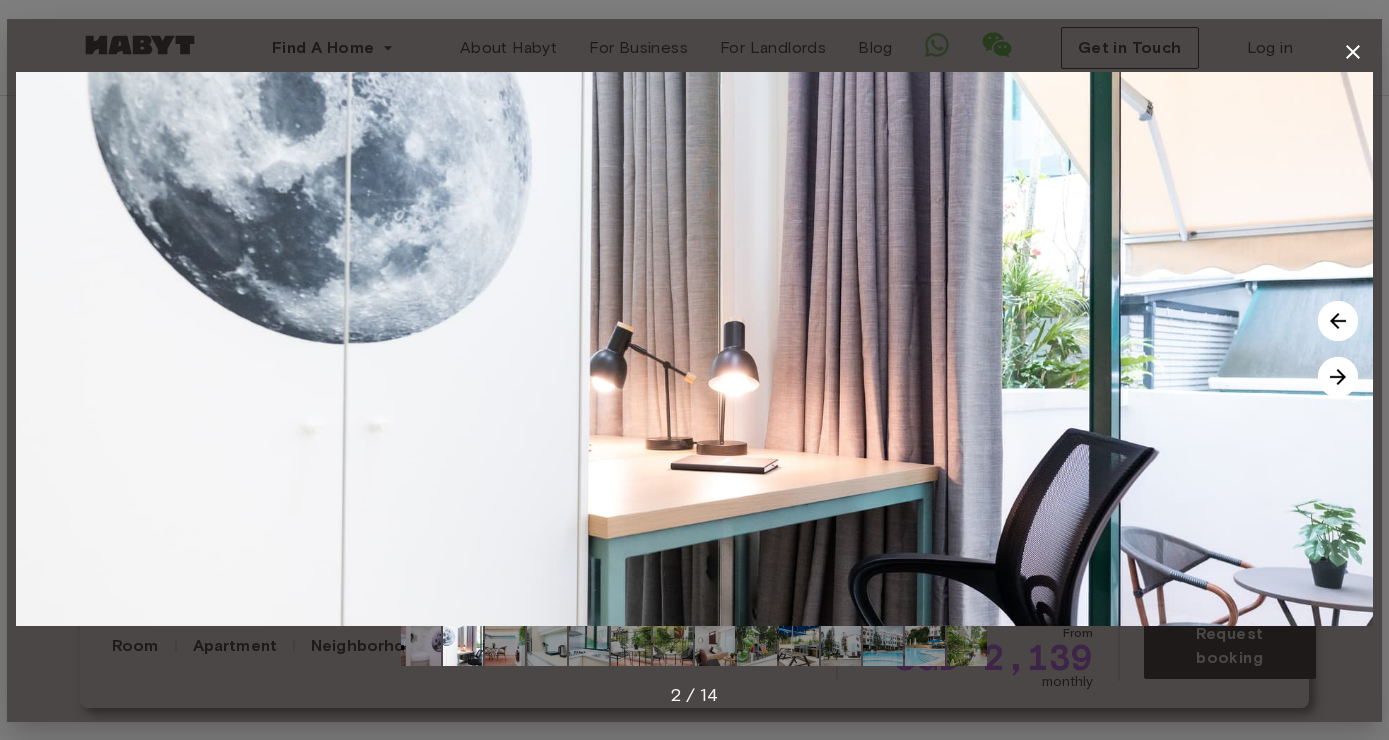 click at bounding box center [1338, 377] 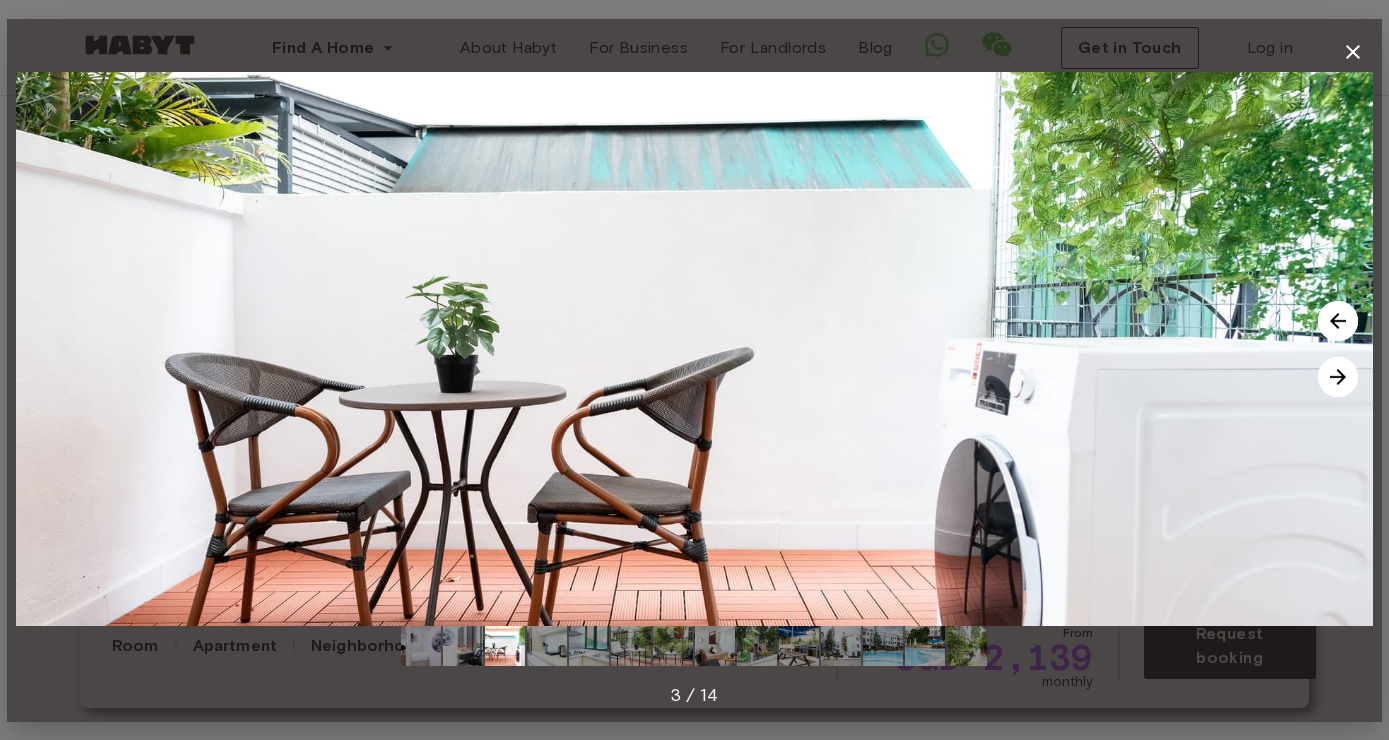click at bounding box center (1338, 377) 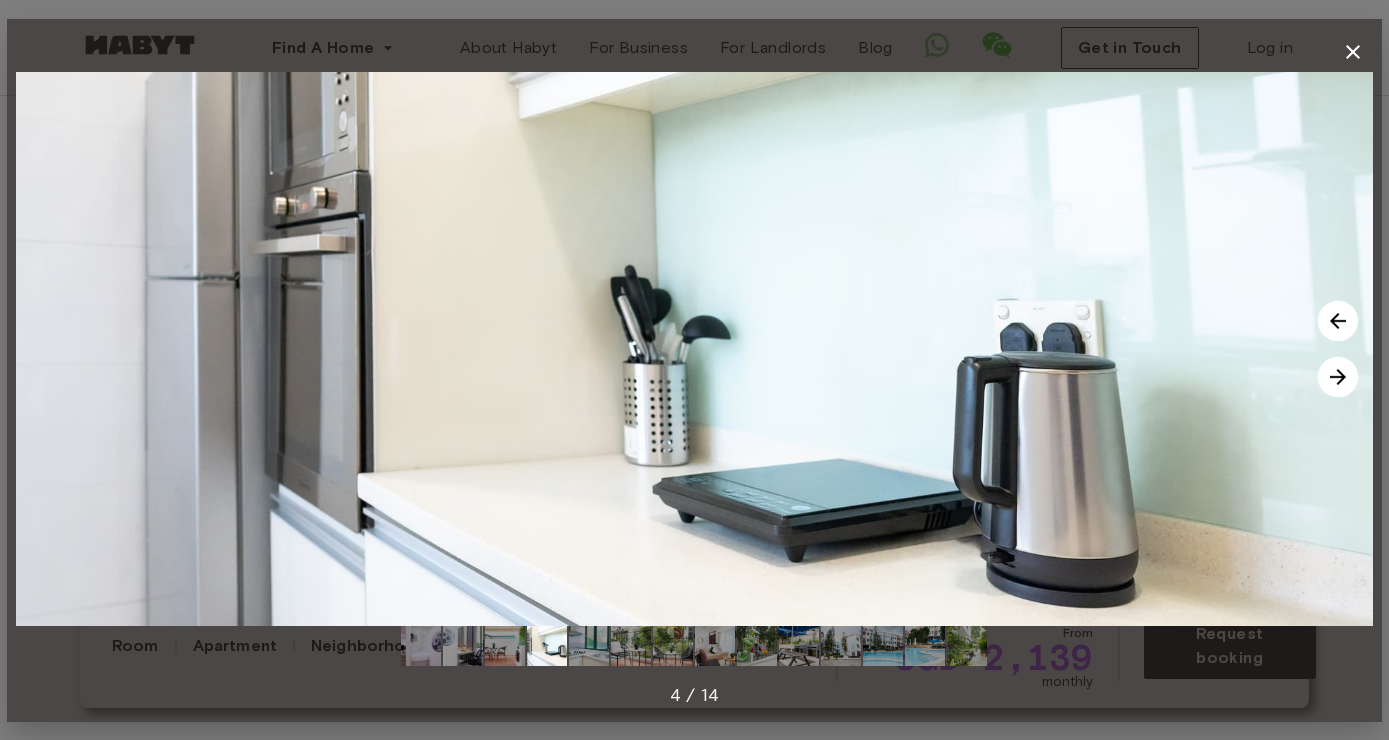 click at bounding box center [1338, 377] 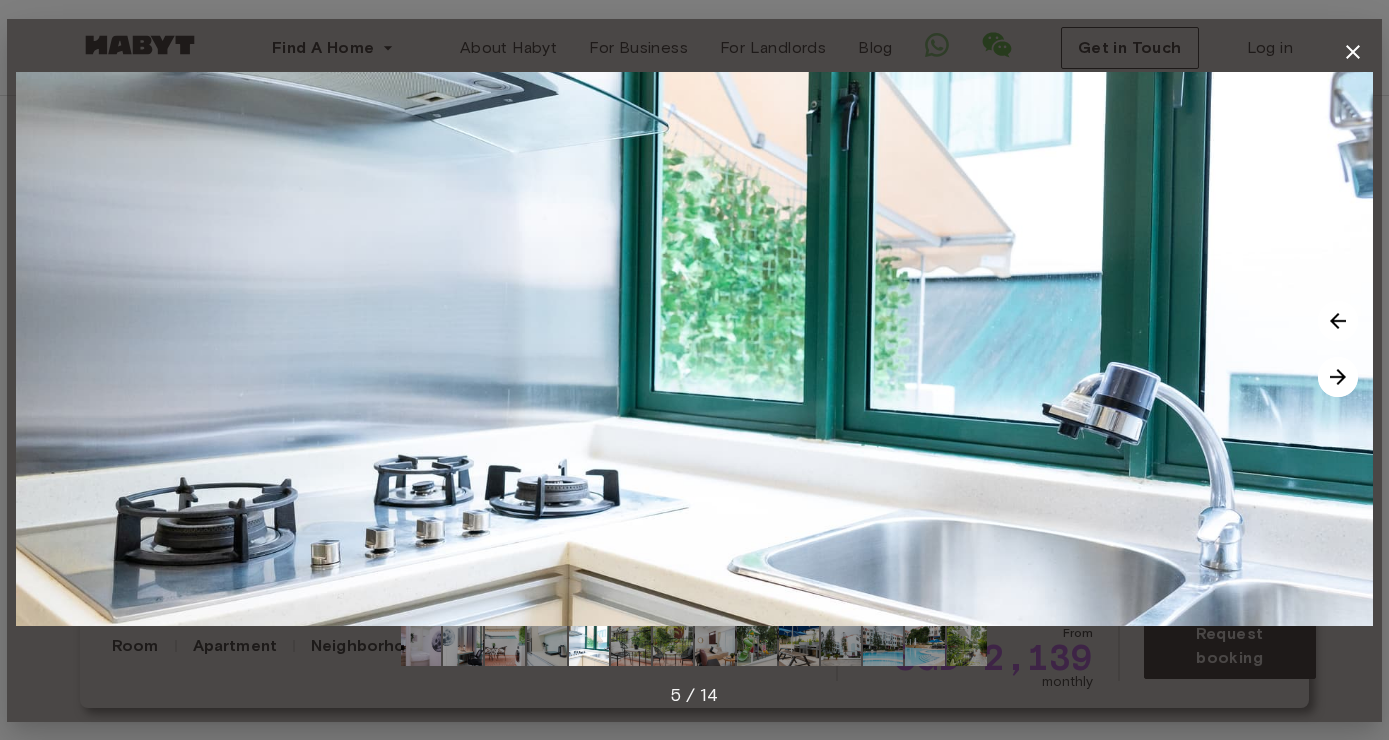 click at bounding box center [1338, 377] 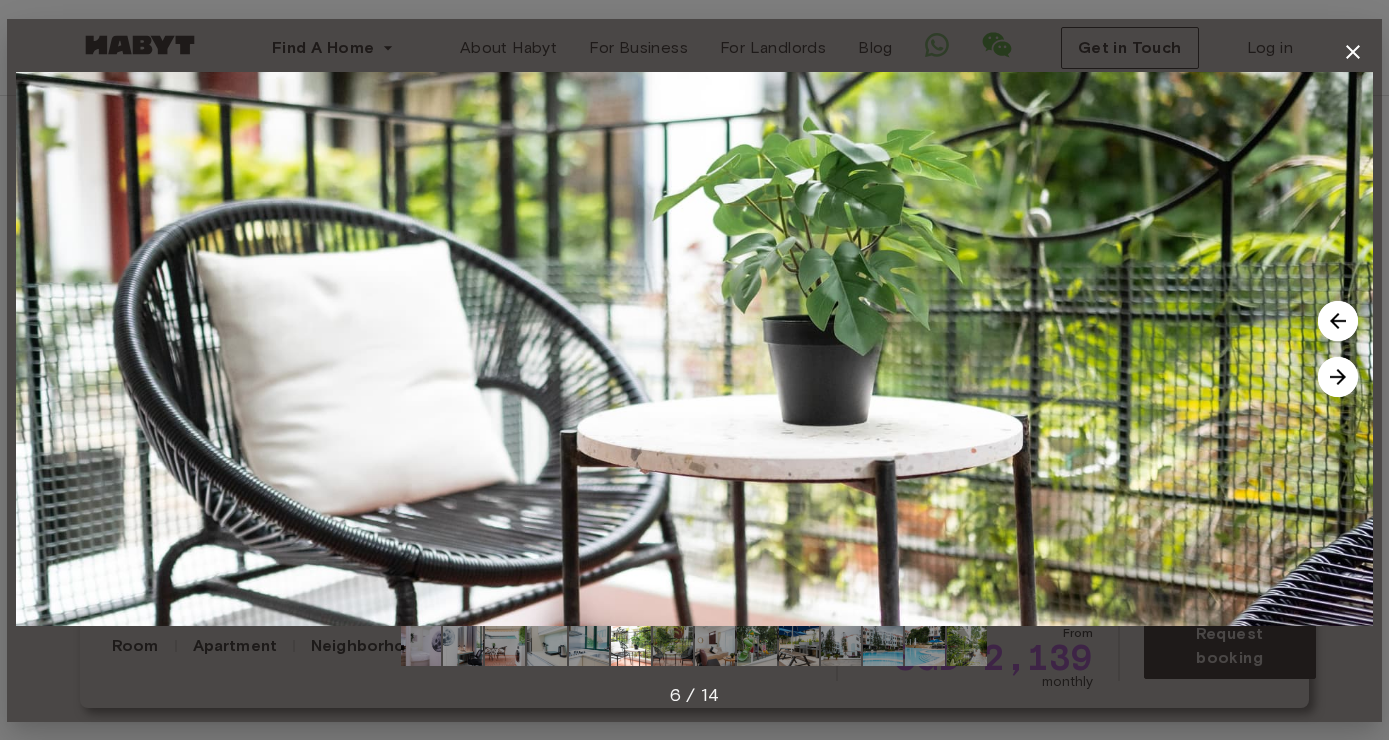 click at bounding box center (1338, 377) 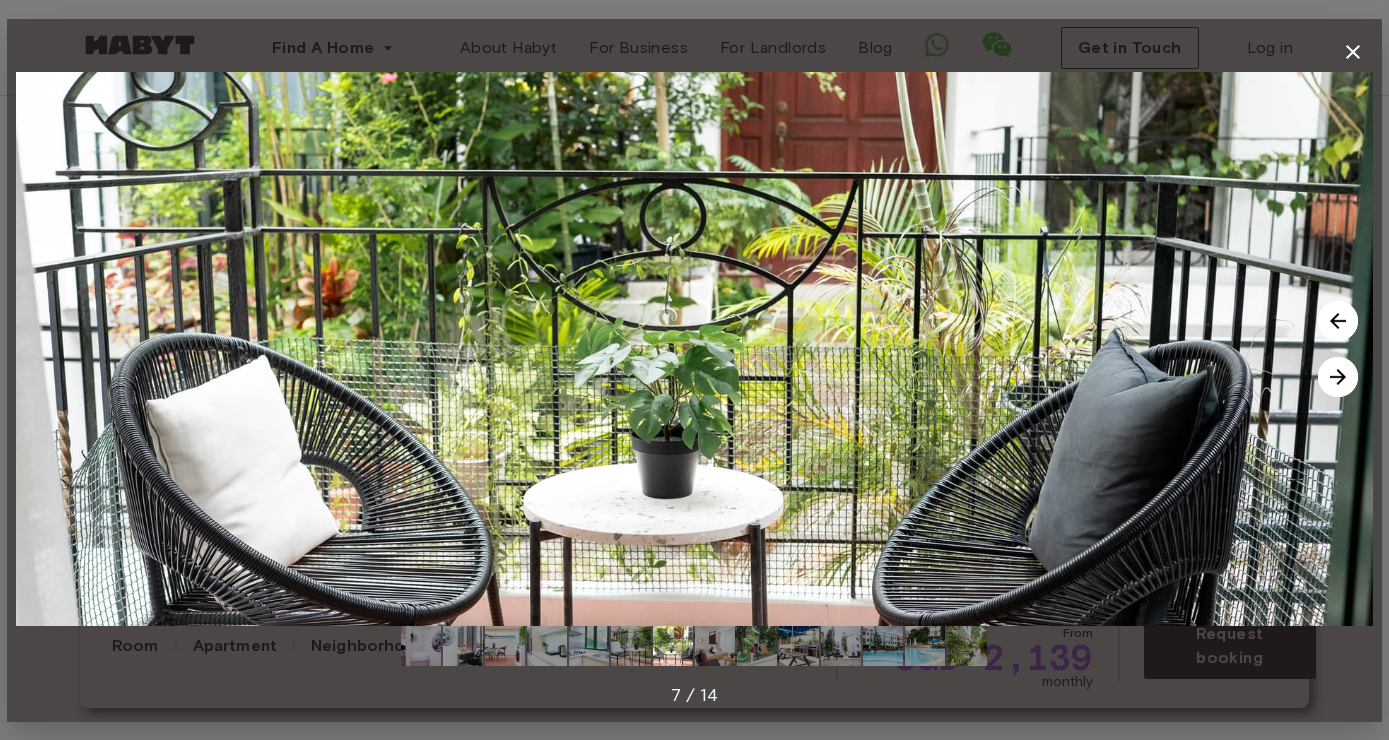 click at bounding box center (1338, 377) 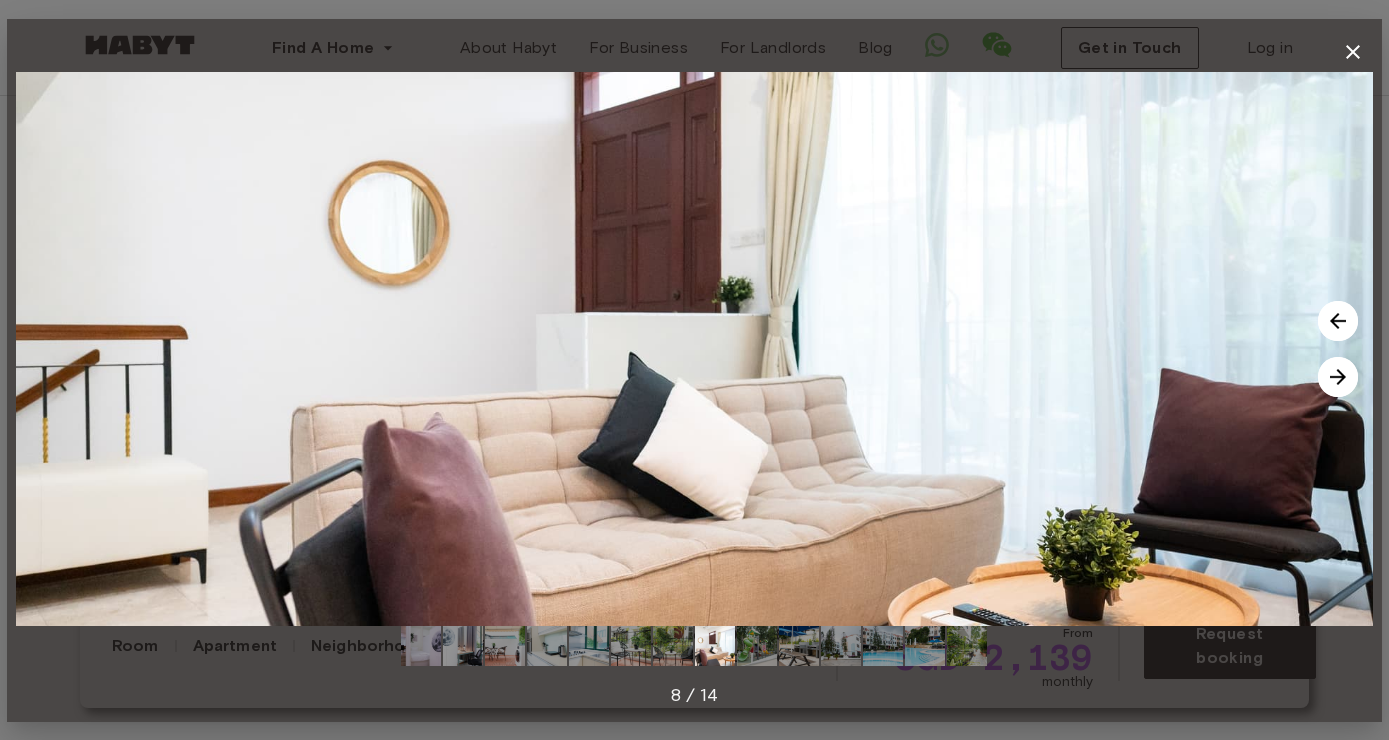 click at bounding box center (1338, 377) 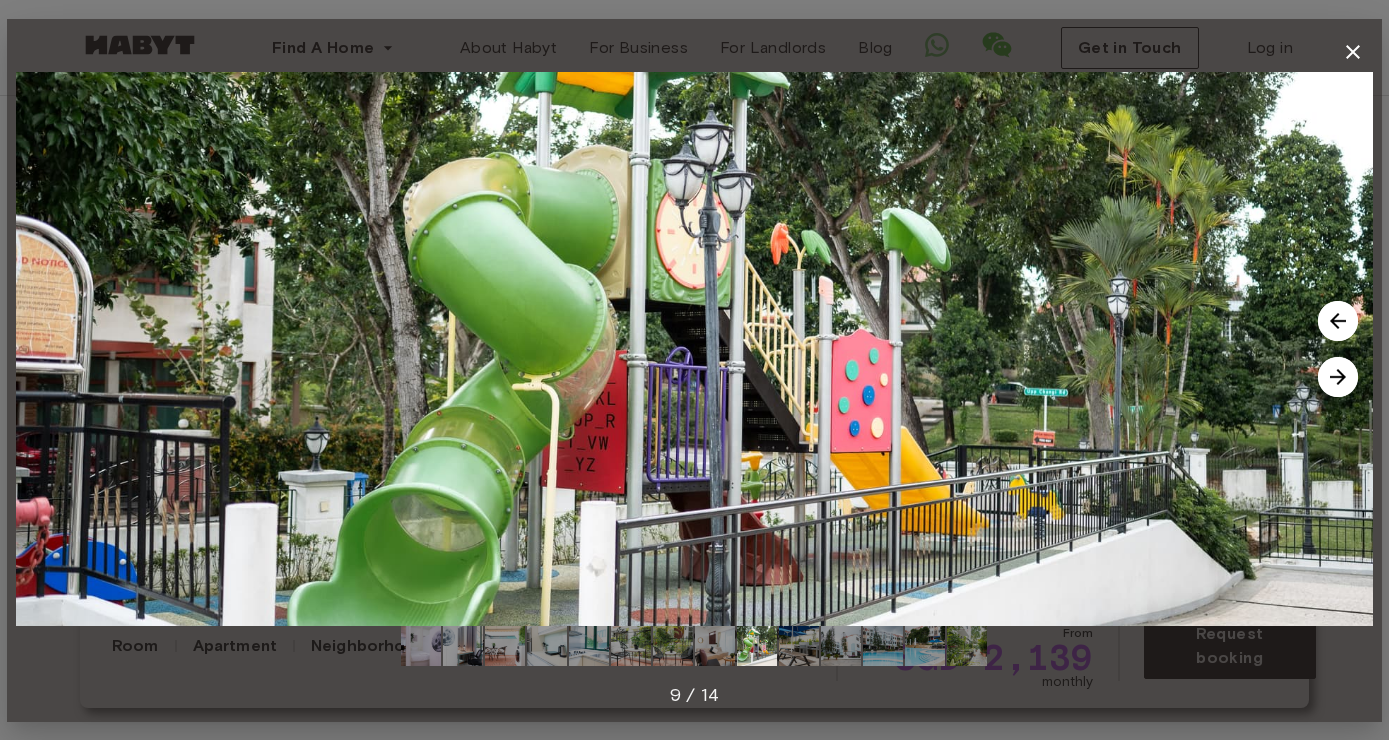 click at bounding box center [1338, 321] 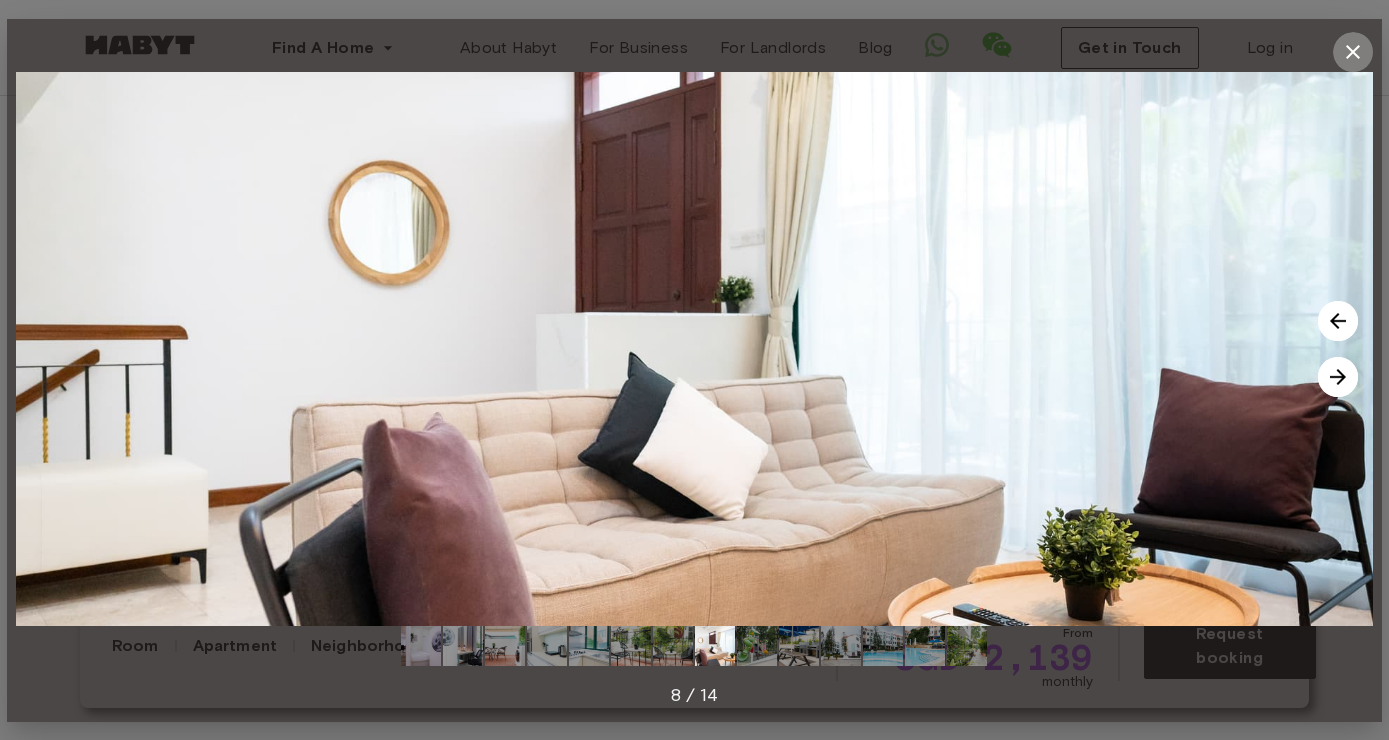 click 